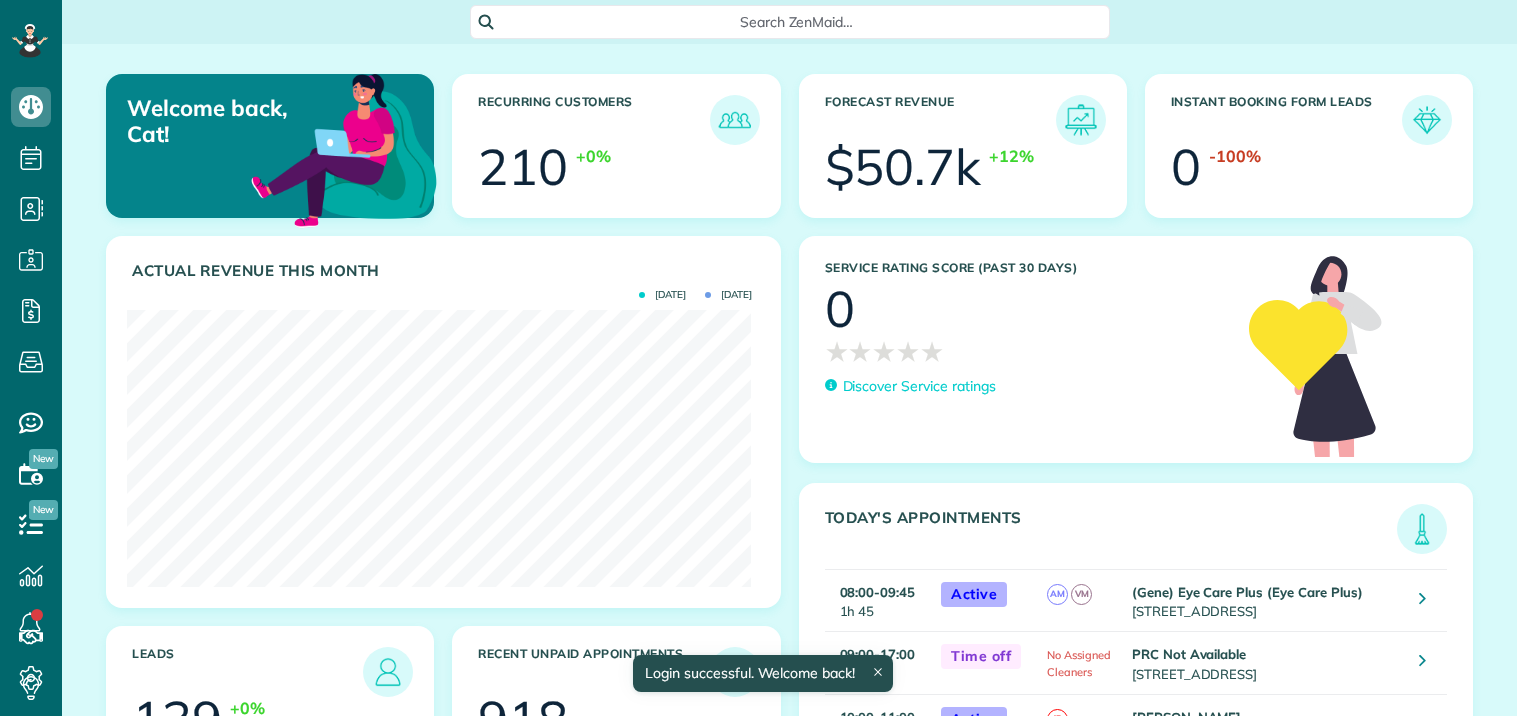 scroll, scrollTop: 0, scrollLeft: 0, axis: both 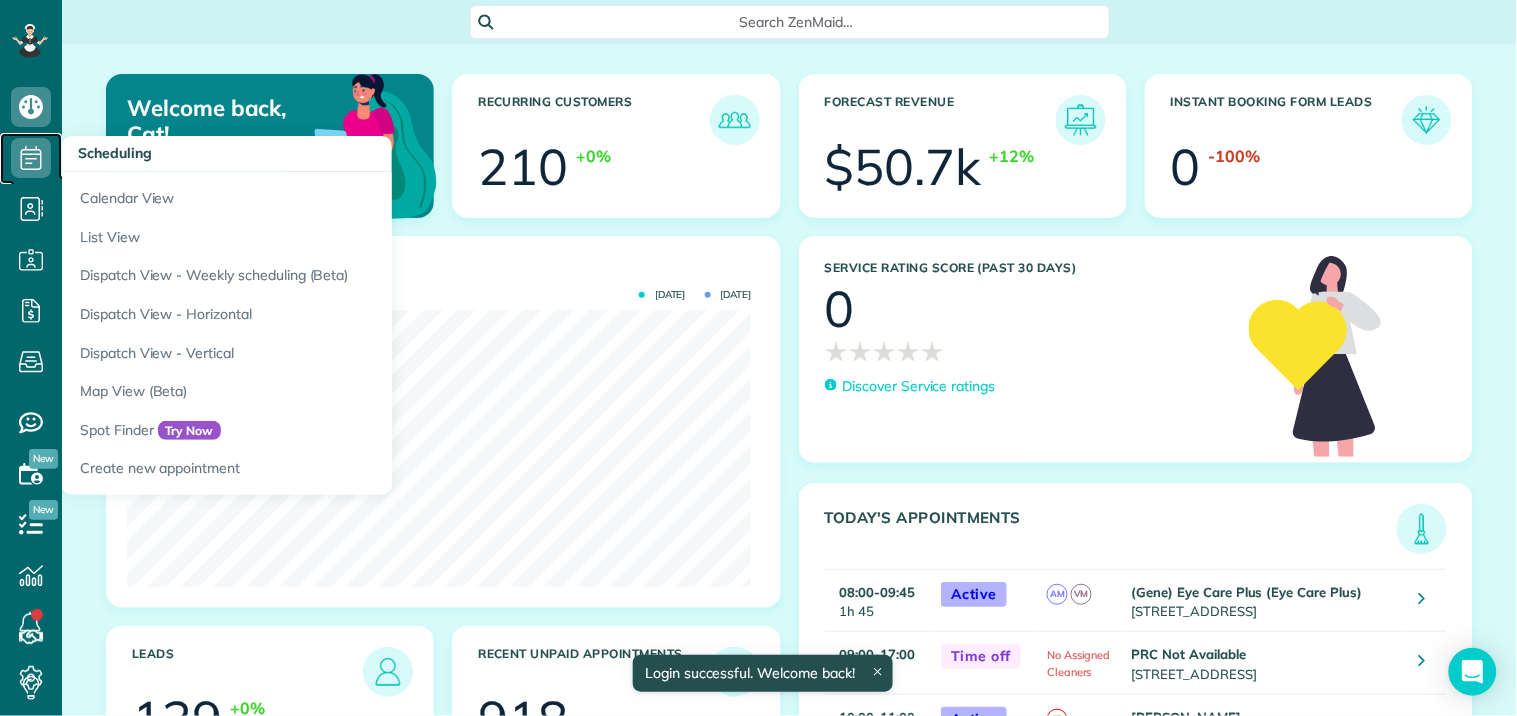 click 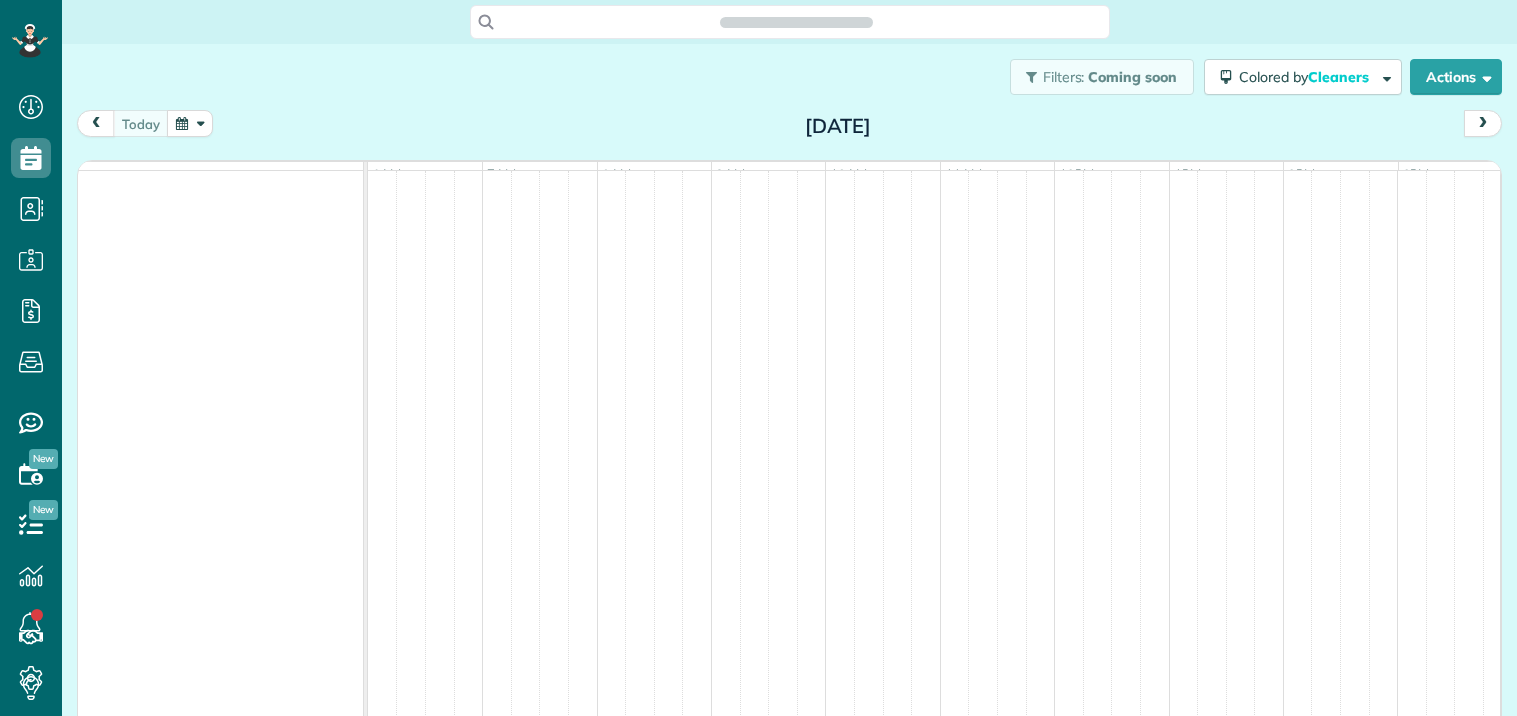 scroll, scrollTop: 0, scrollLeft: 0, axis: both 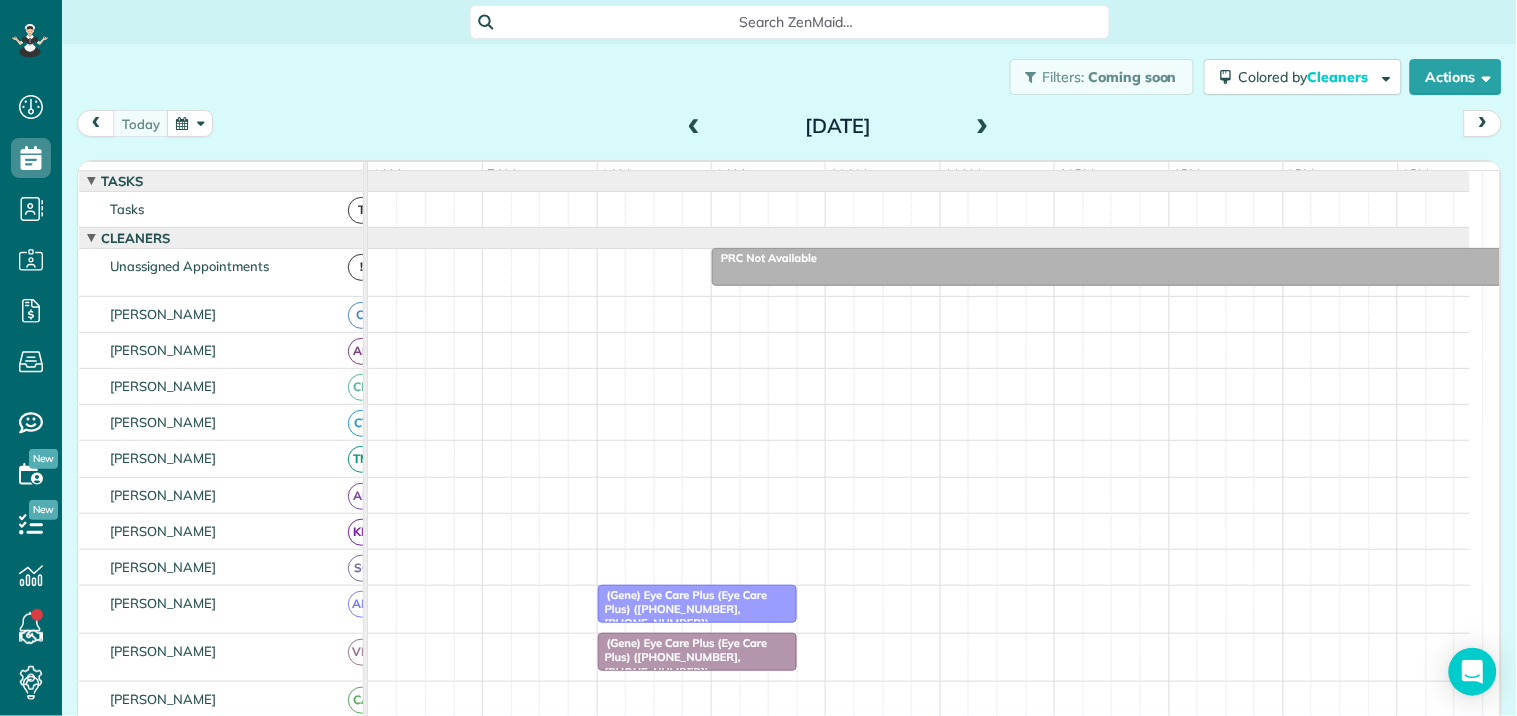 click at bounding box center [190, 123] 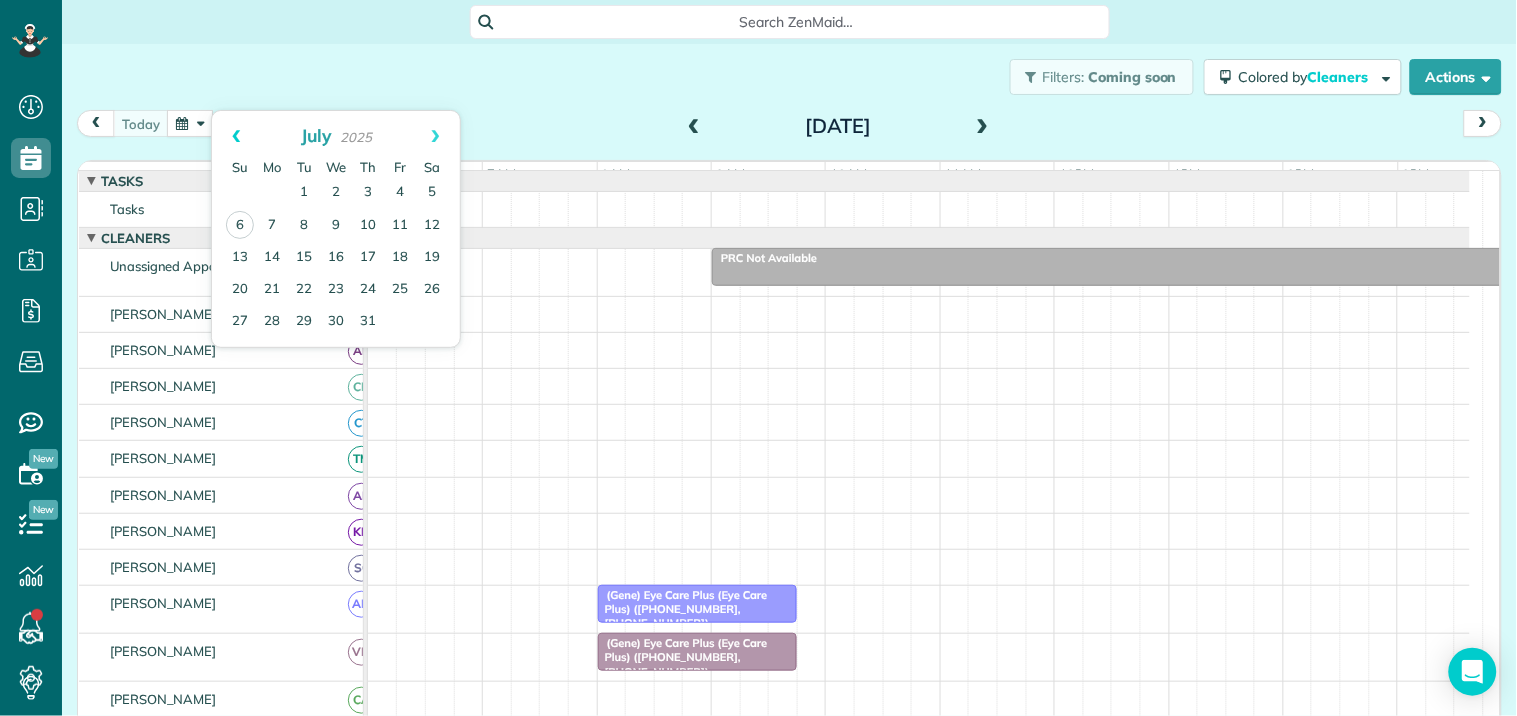 click on "Prev" at bounding box center (236, 136) 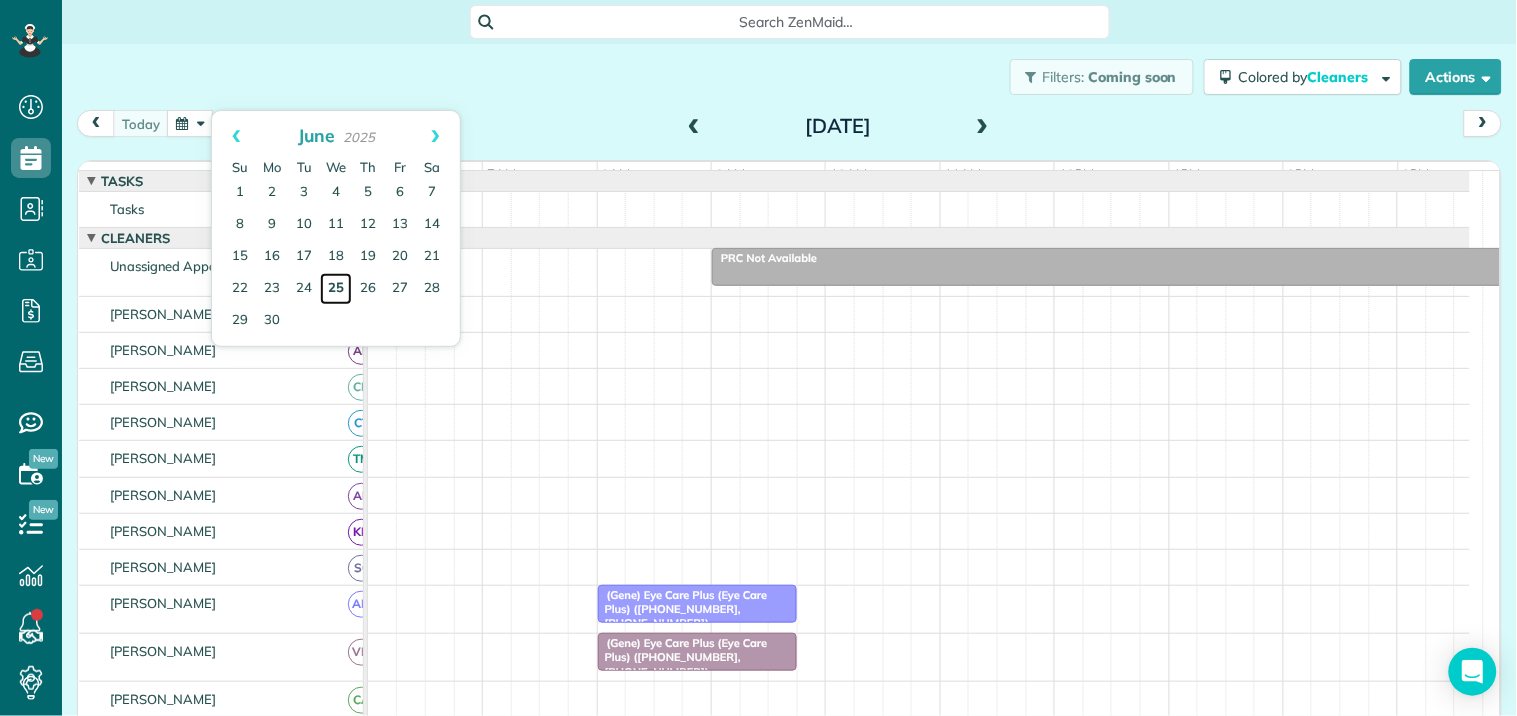drag, startPoint x: 332, startPoint y: 276, endPoint x: 397, endPoint y: 304, distance: 70.77429 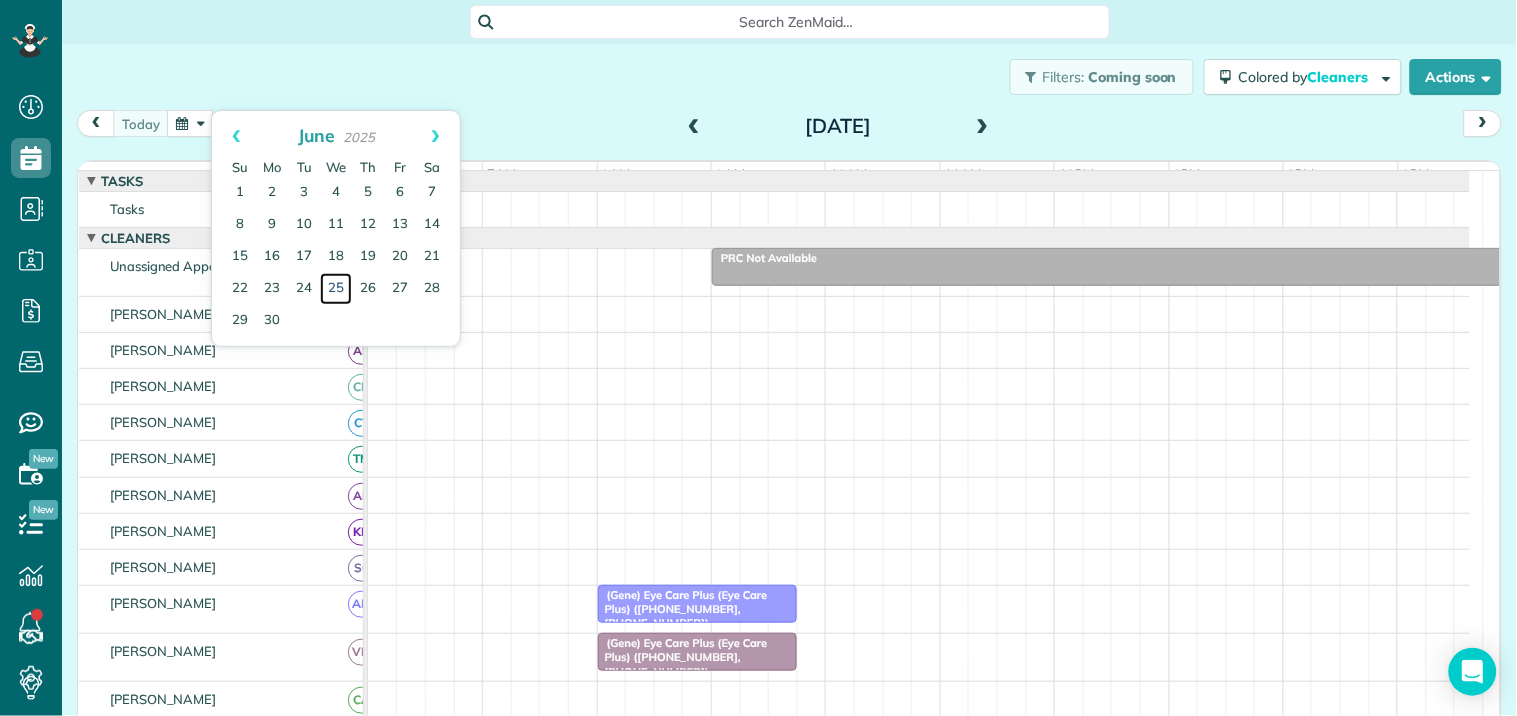 click on "25" at bounding box center [336, 289] 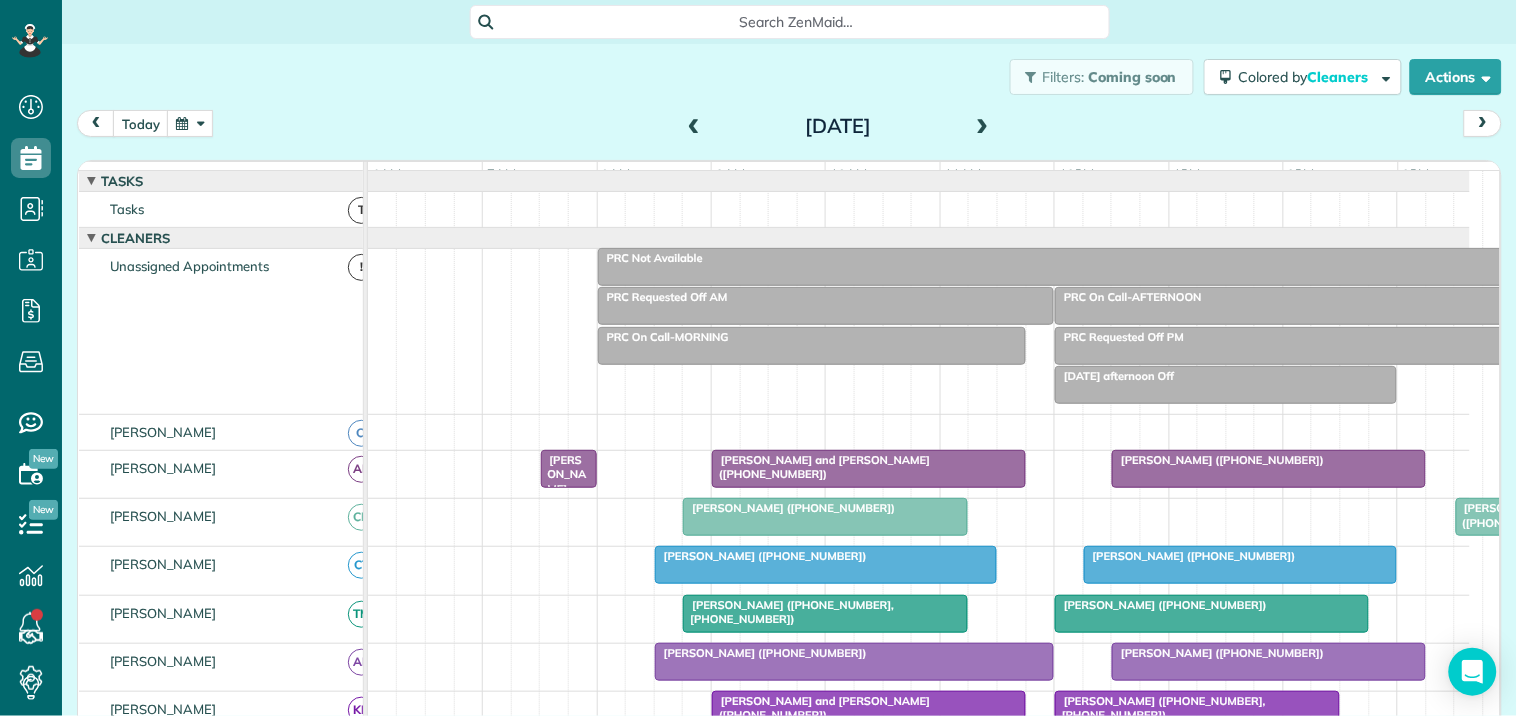 scroll, scrollTop: 80, scrollLeft: 0, axis: vertical 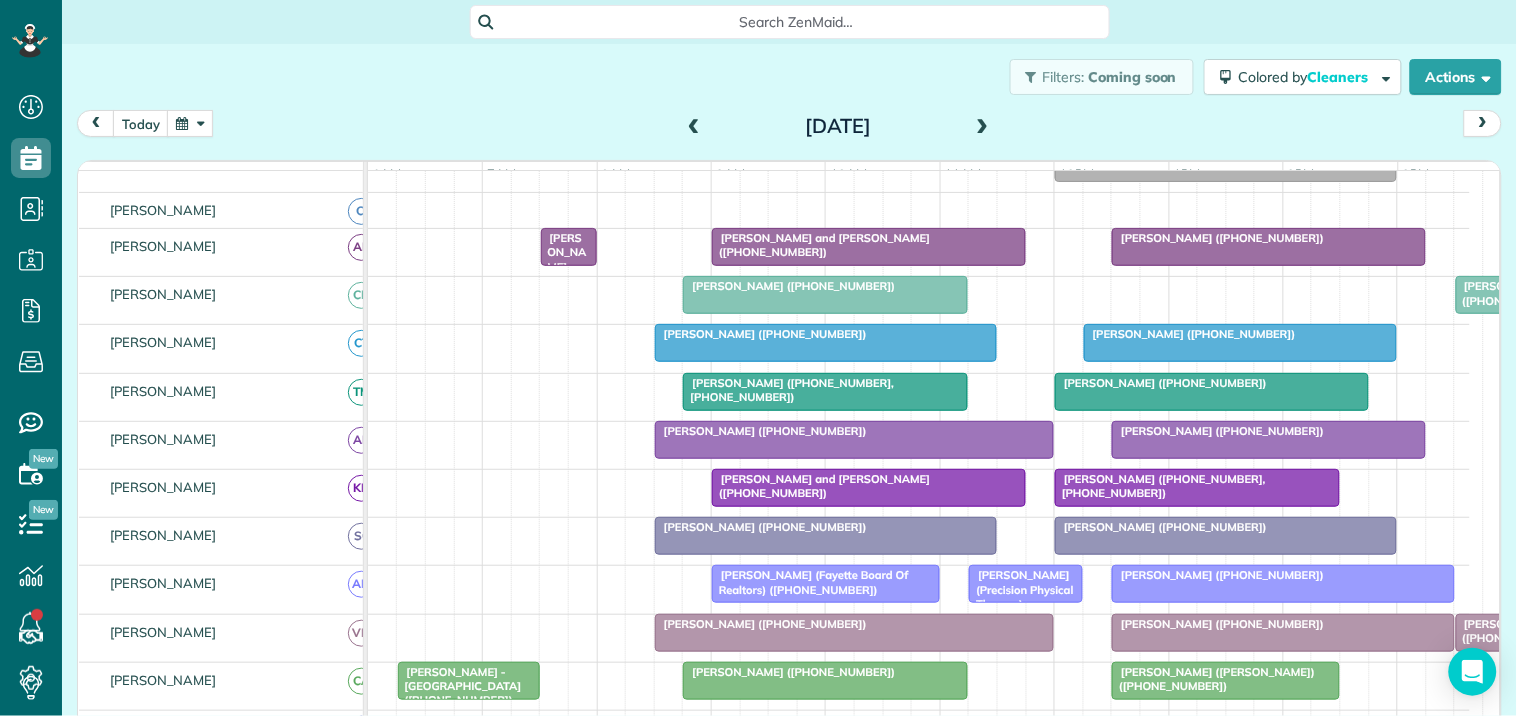 click at bounding box center [190, 123] 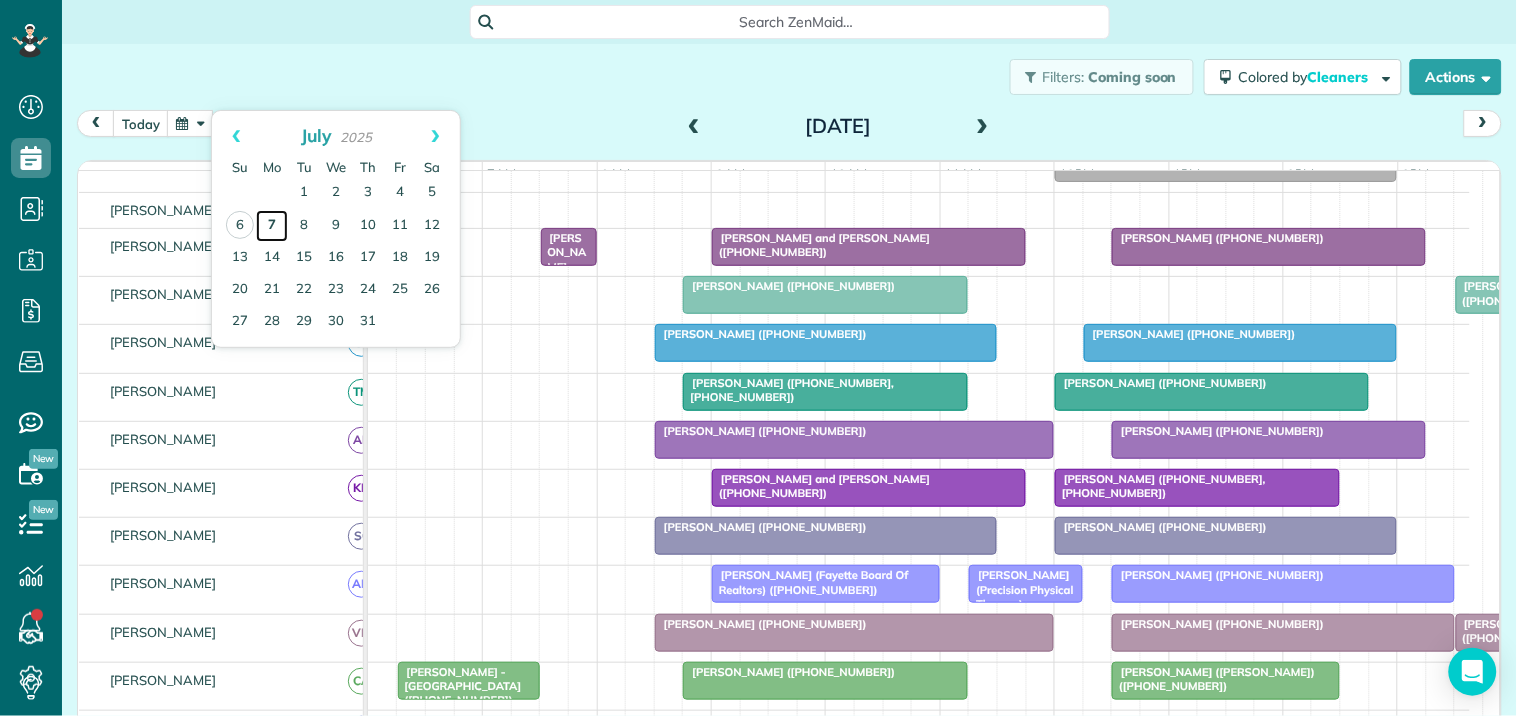 click on "7" at bounding box center [272, 226] 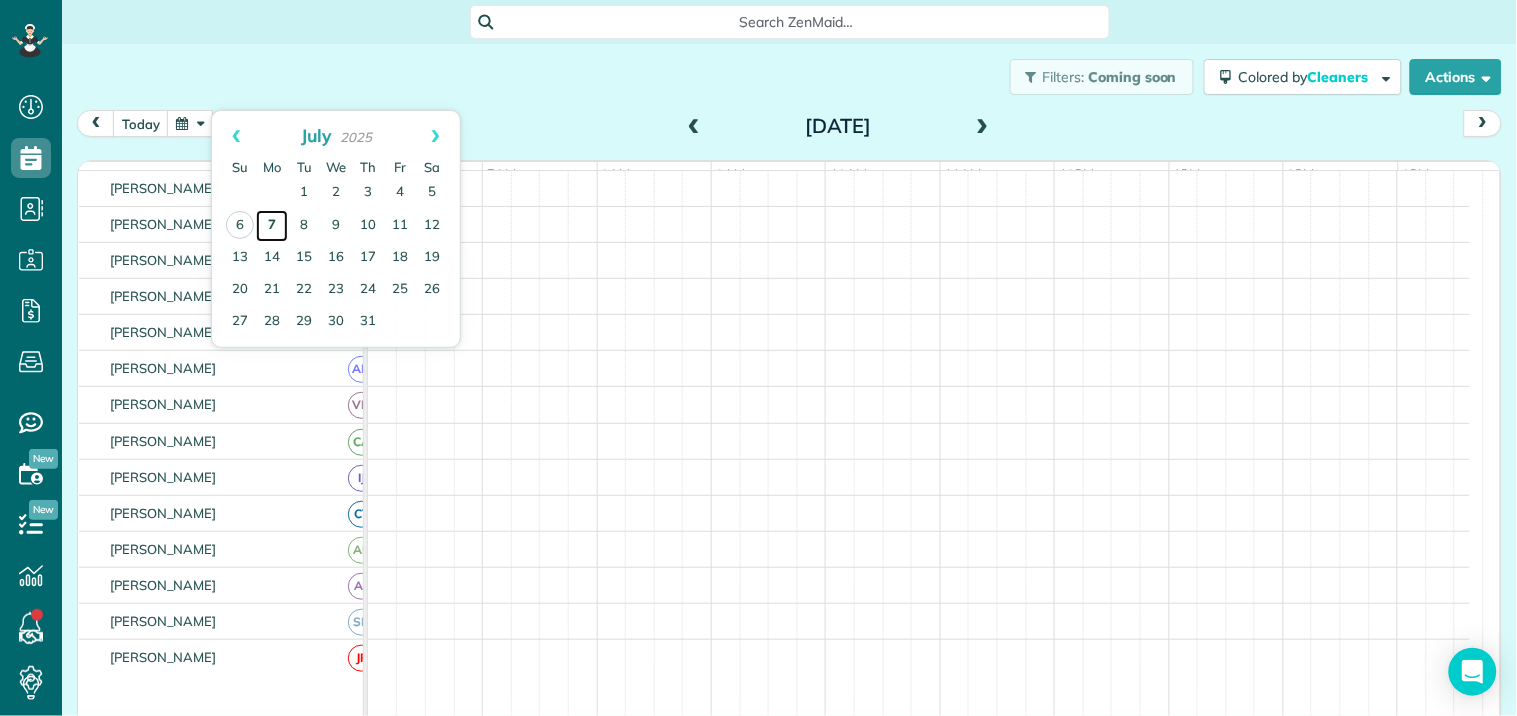 scroll, scrollTop: 92, scrollLeft: 0, axis: vertical 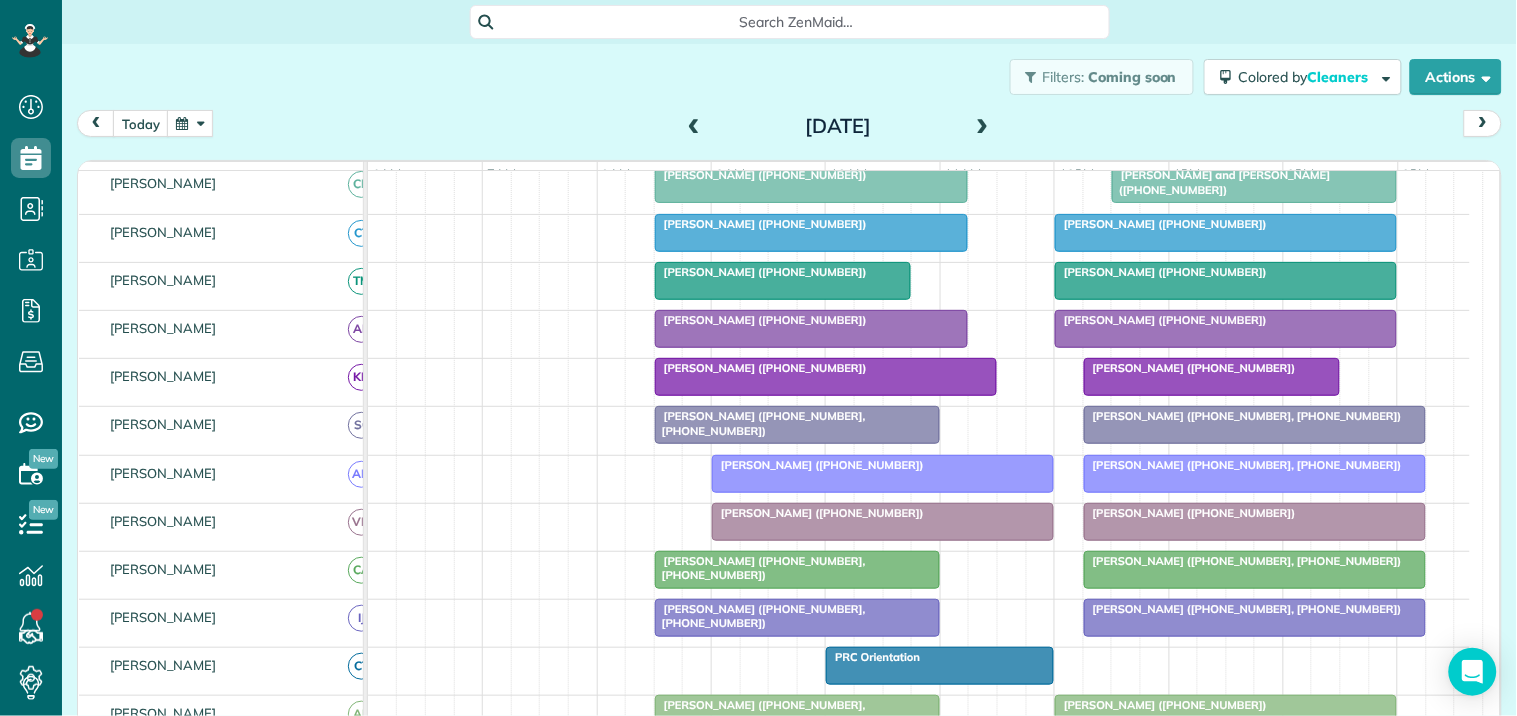 click at bounding box center (983, 127) 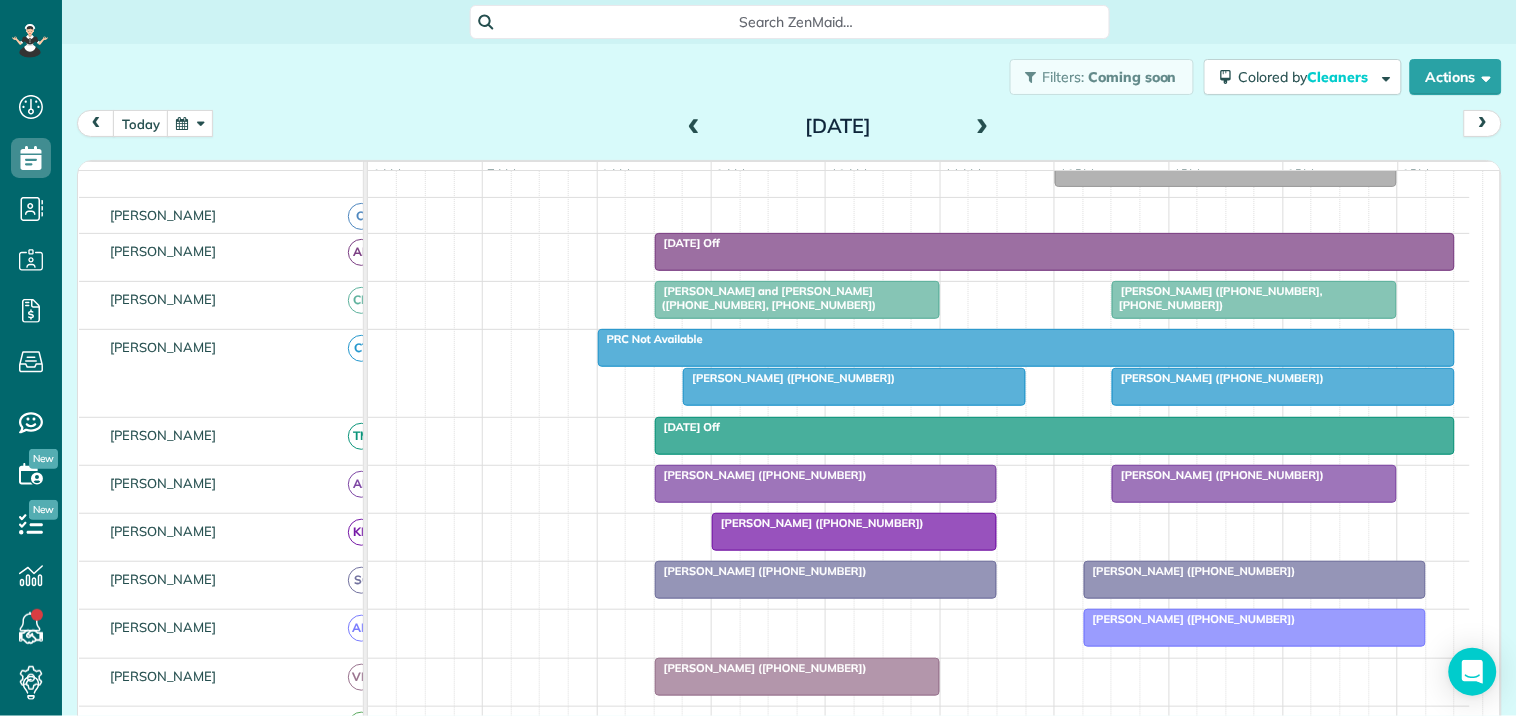 scroll, scrollTop: 281, scrollLeft: 0, axis: vertical 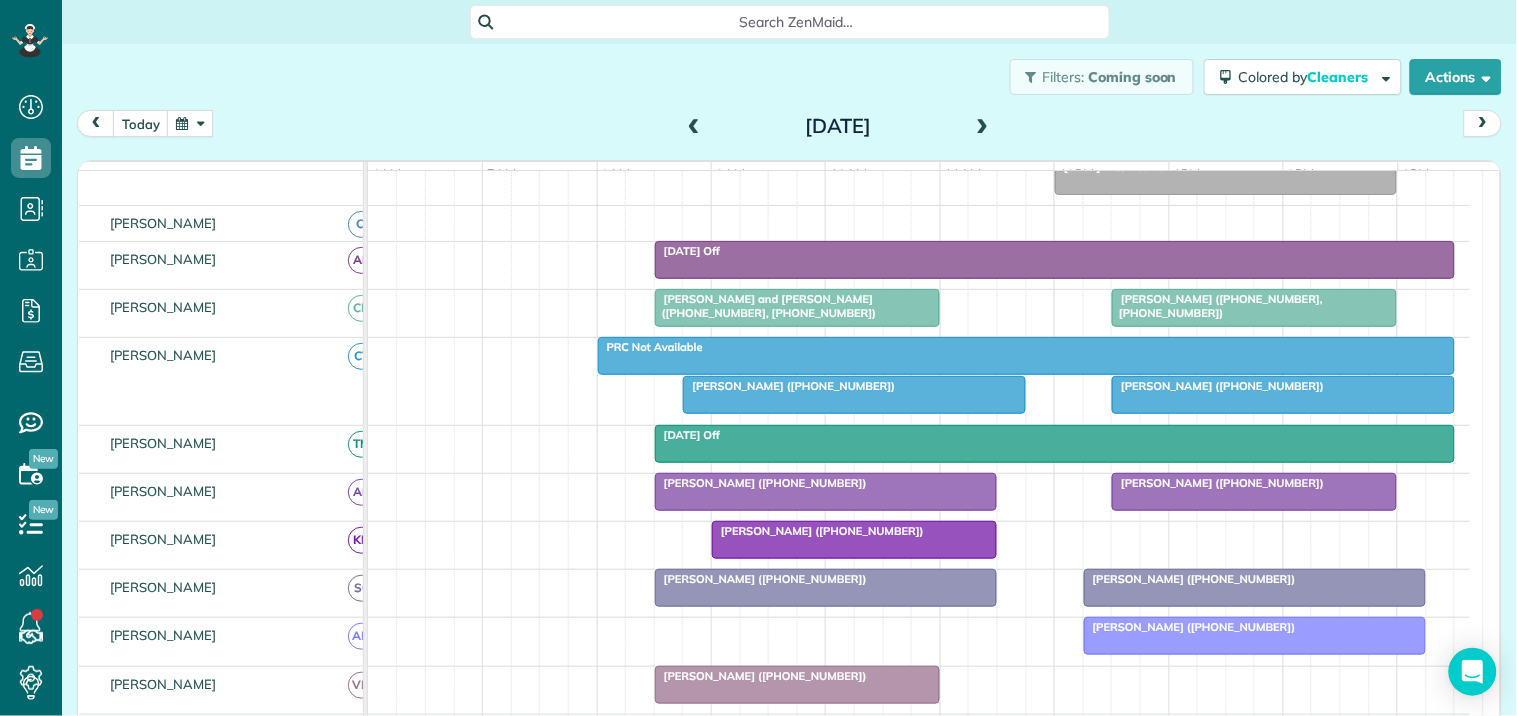 click on "[PERSON_NAME] ([PHONE_NUMBER])" at bounding box center (854, 386) 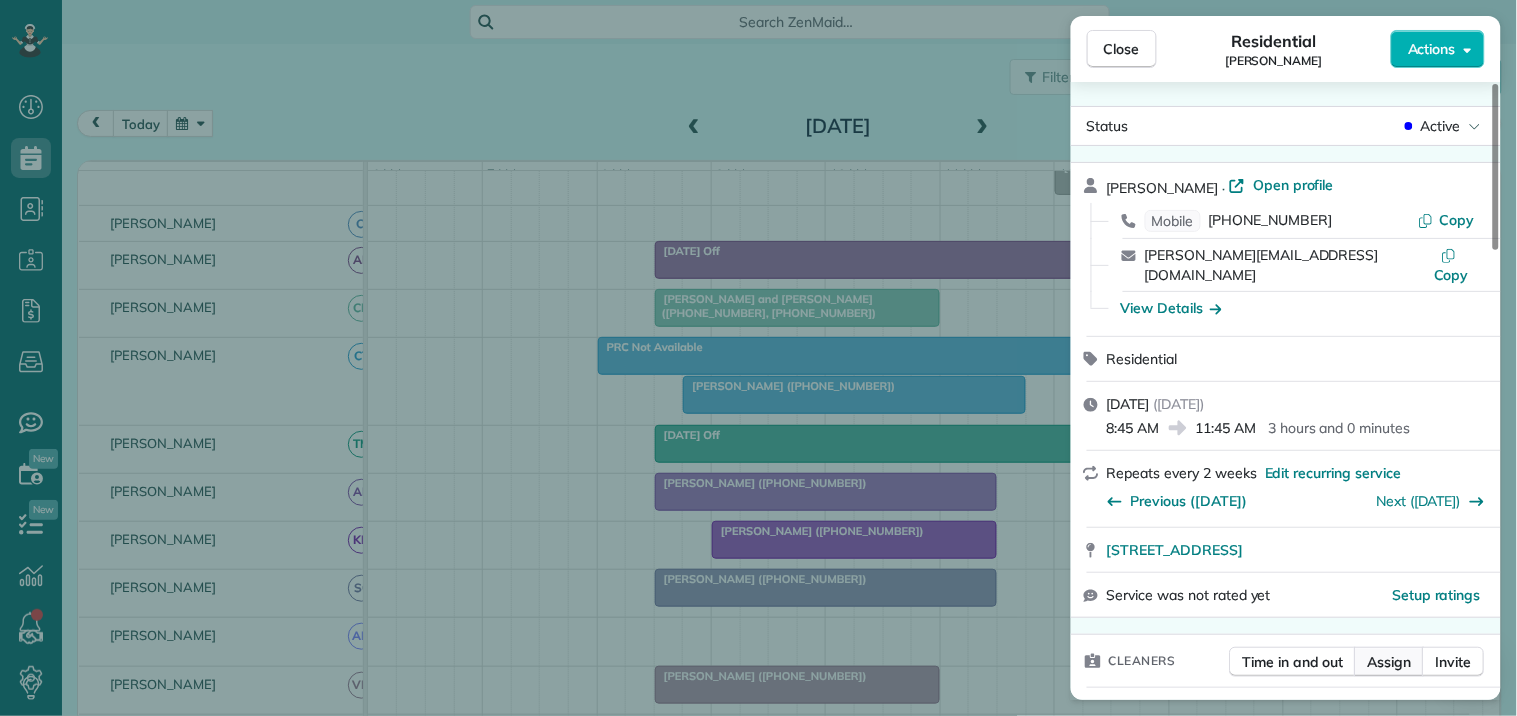 click on "Assign" at bounding box center [1390, 662] 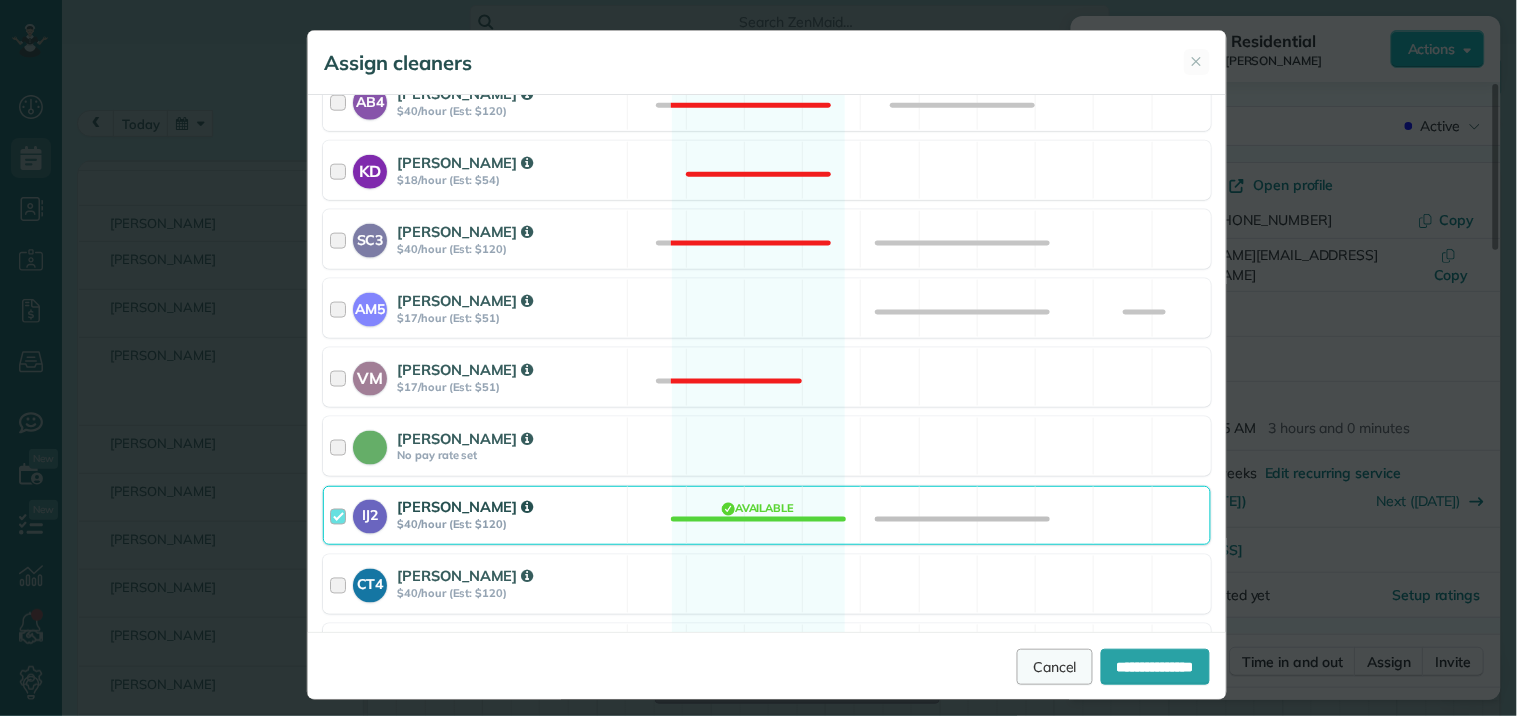 click on "Cancel" at bounding box center [1055, 667] 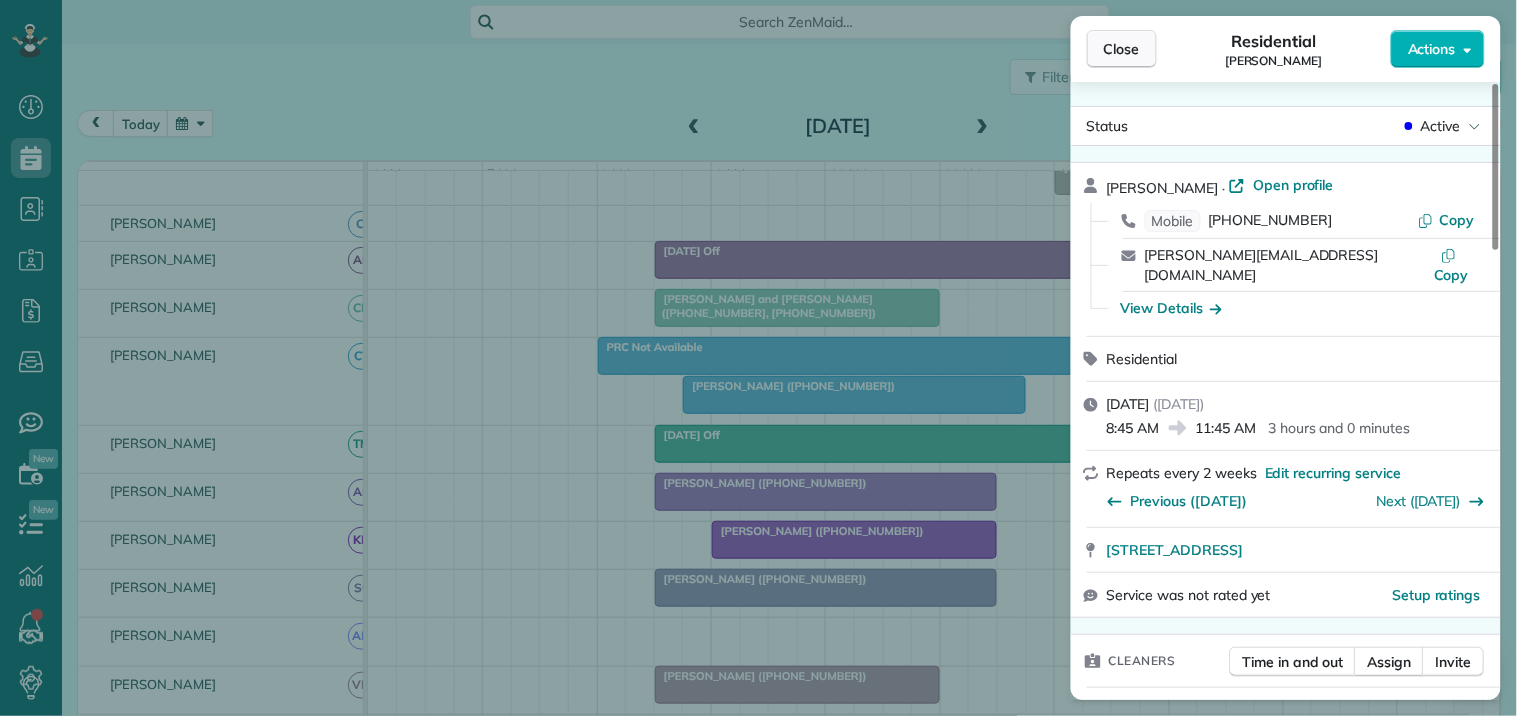 click on "Close" at bounding box center (1122, 49) 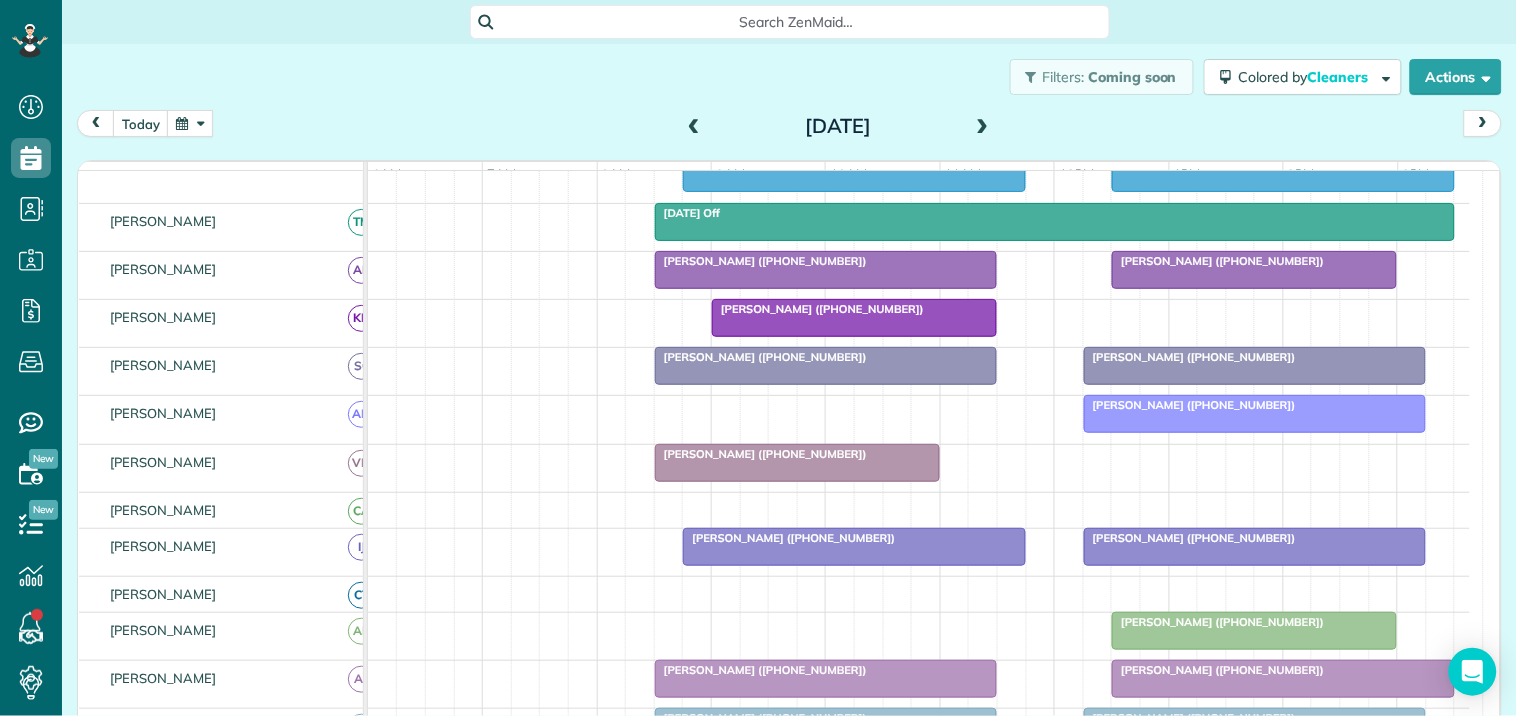 click on "[PERSON_NAME] ([PHONE_NUMBER])" at bounding box center [789, 538] 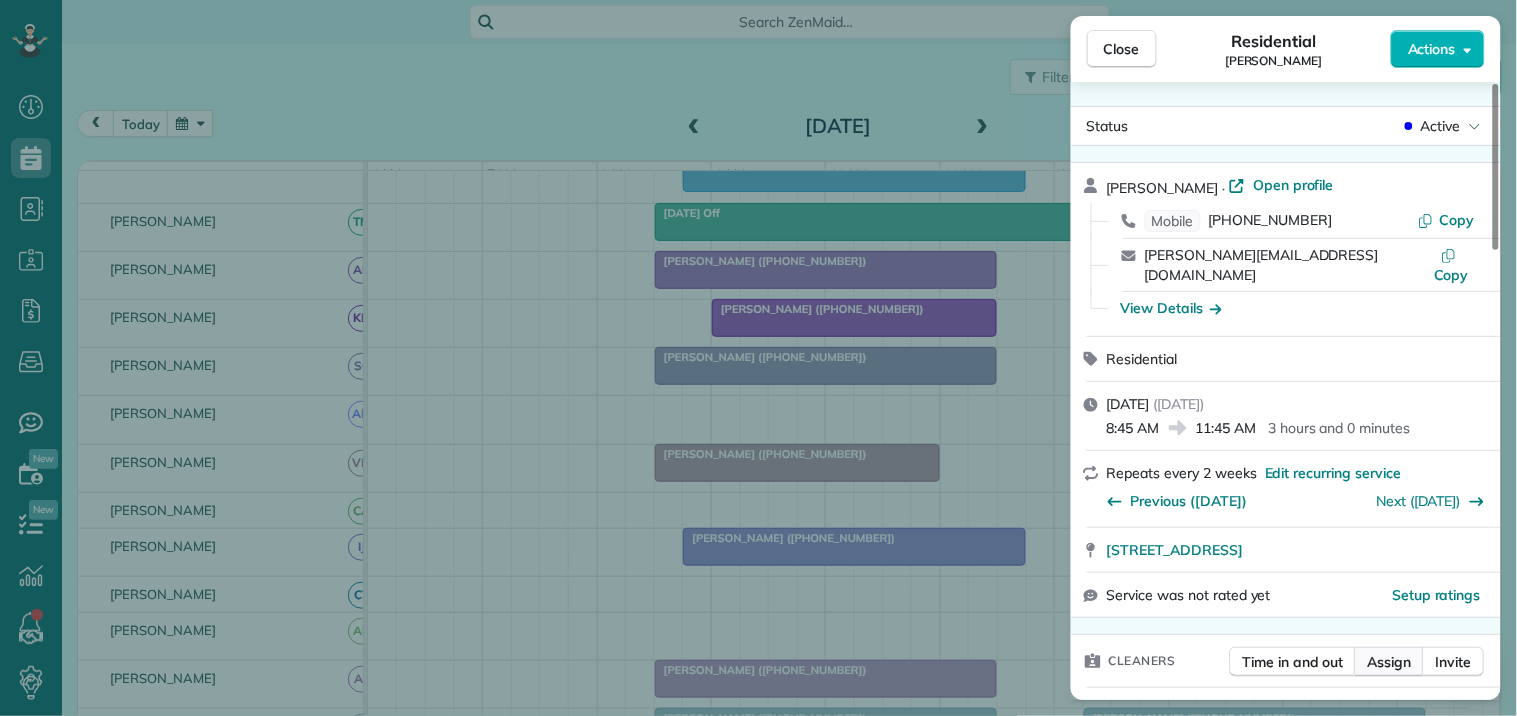 click on "Assign" at bounding box center [1390, 662] 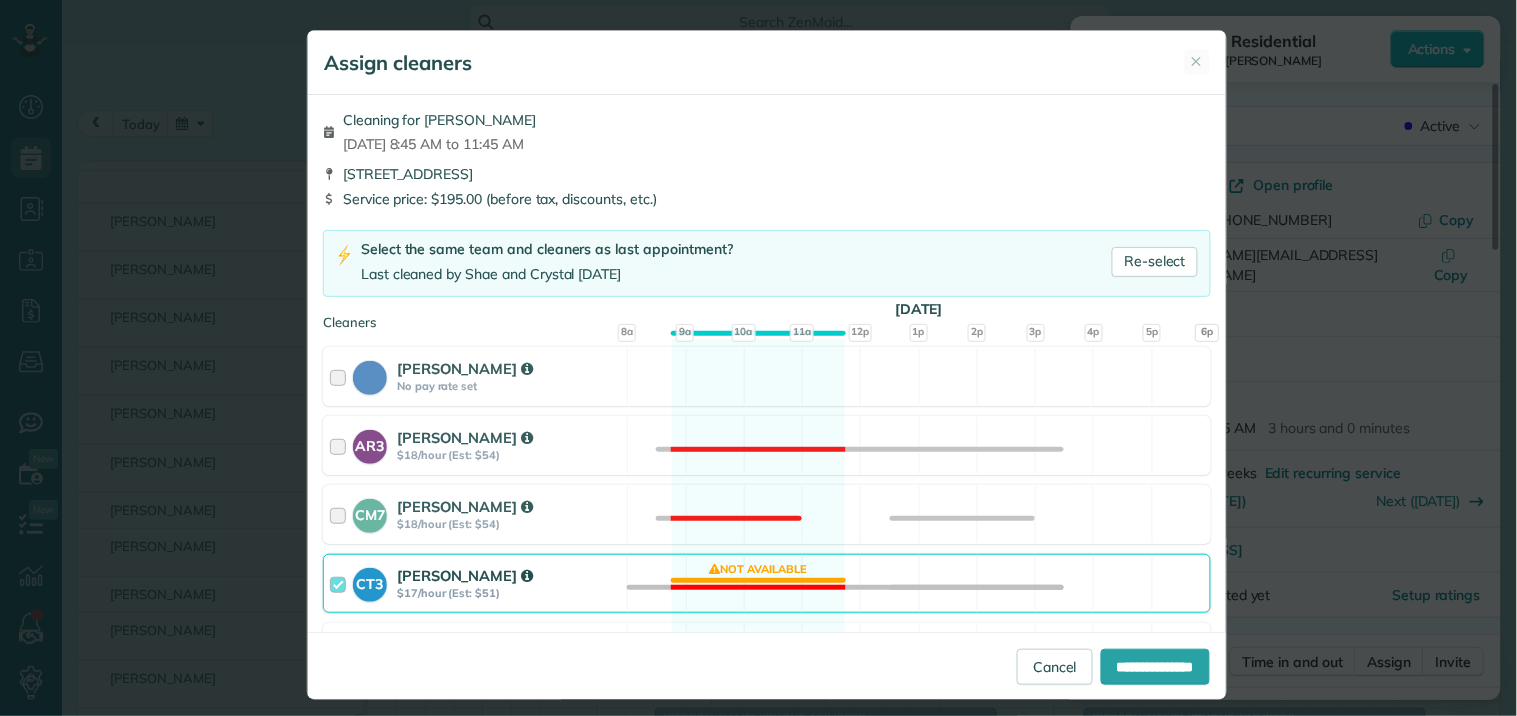 click on "CT3
[PERSON_NAME]
$17/hour (Est: $51)
Not available" at bounding box center (767, 583) 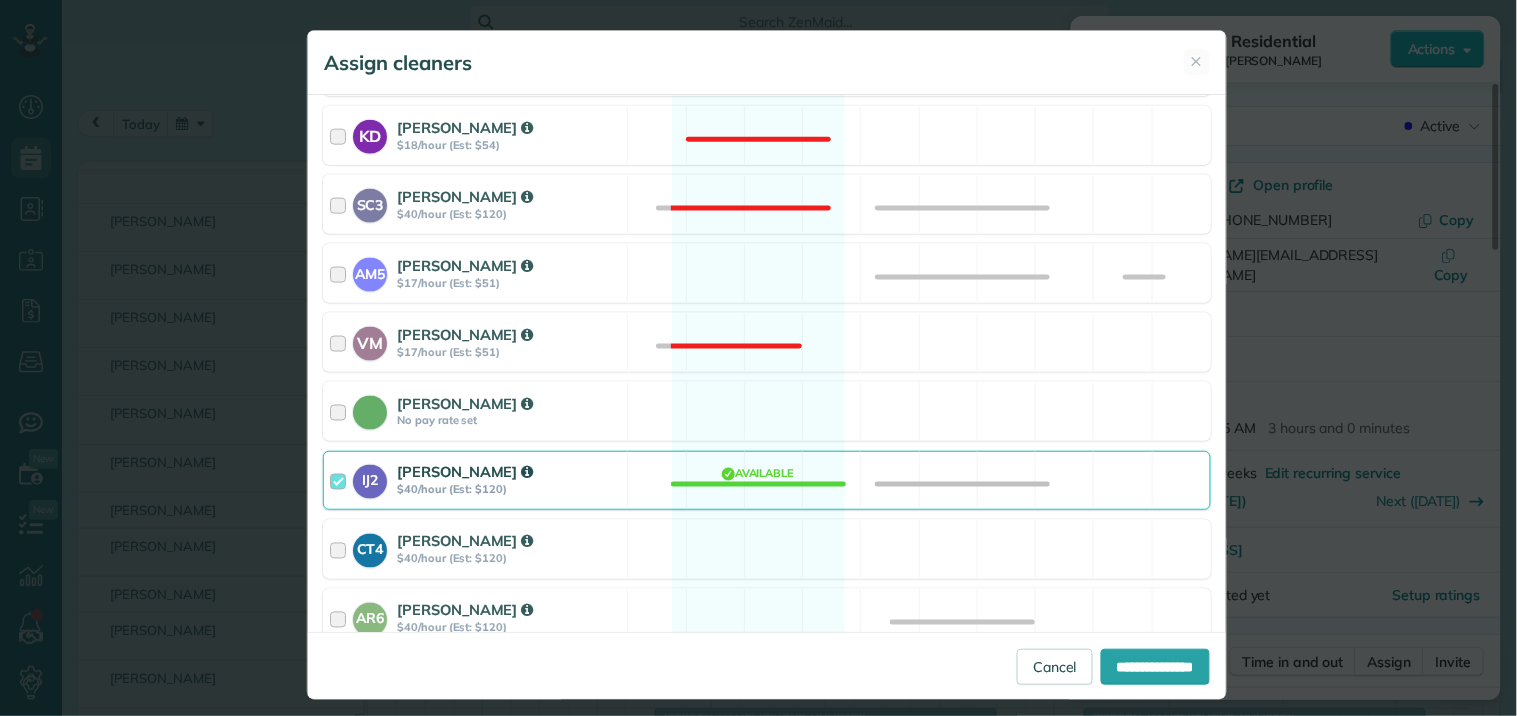 scroll, scrollTop: 666, scrollLeft: 0, axis: vertical 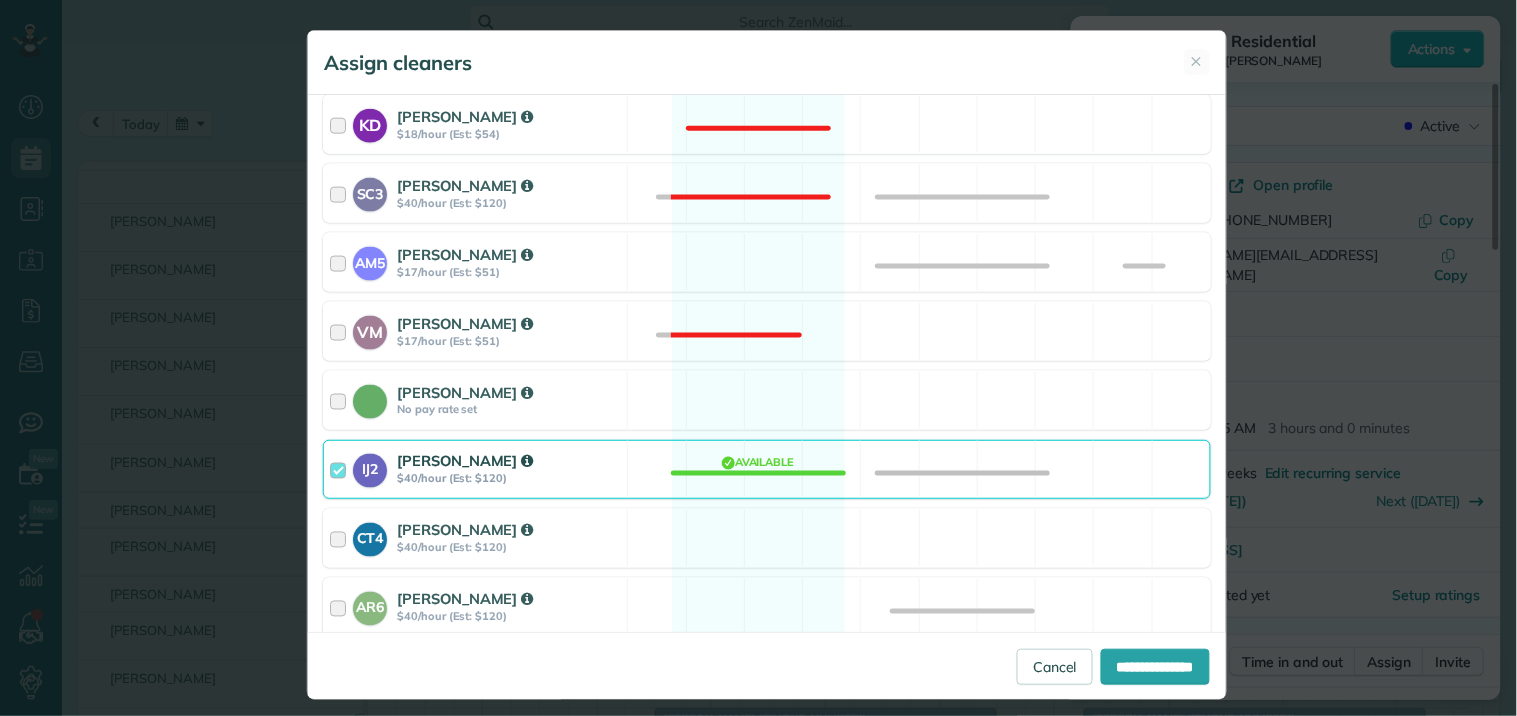 click on "IJ2
[PERSON_NAME]
$40/hour (Est: $120)
Available" at bounding box center [767, 469] 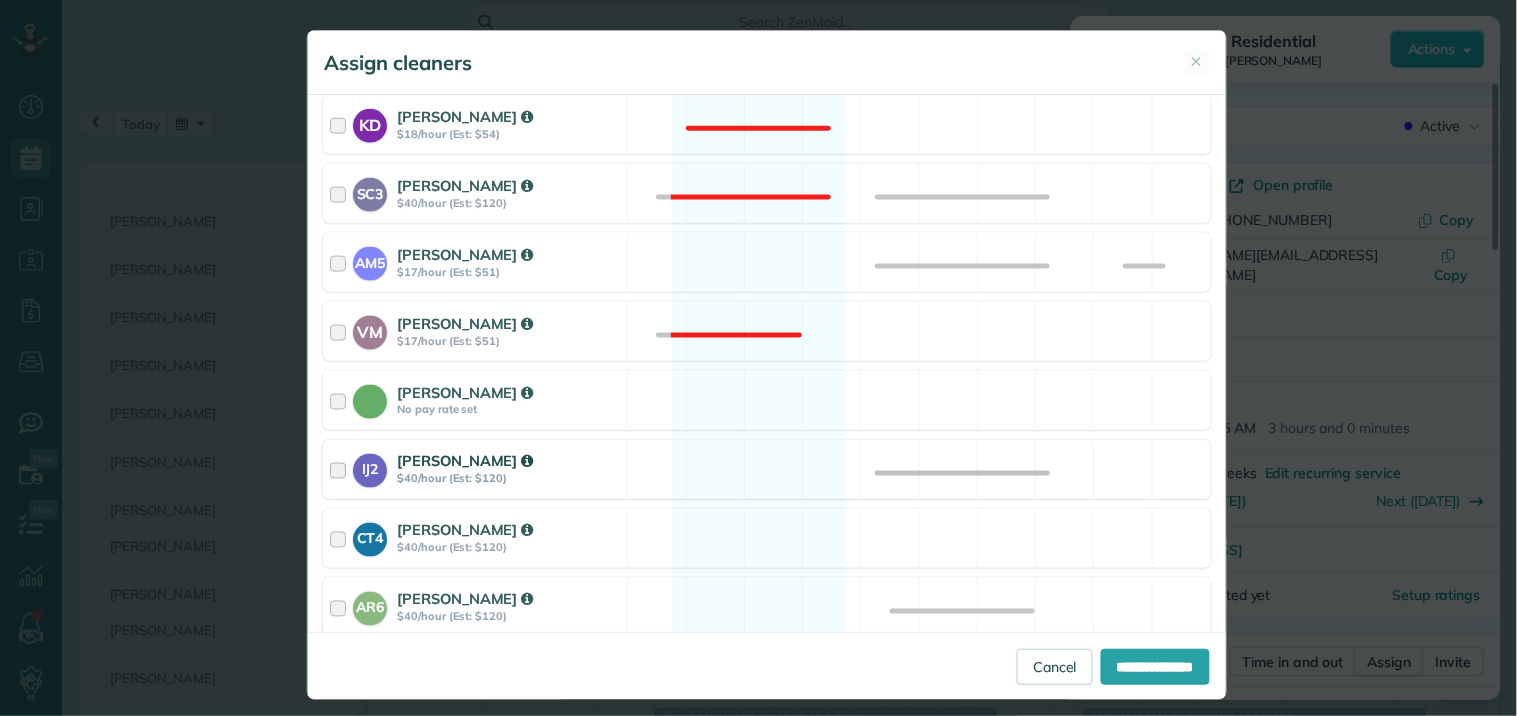 drag, startPoint x: 742, startPoint y: 411, endPoint x: 747, endPoint y: 453, distance: 42.296574 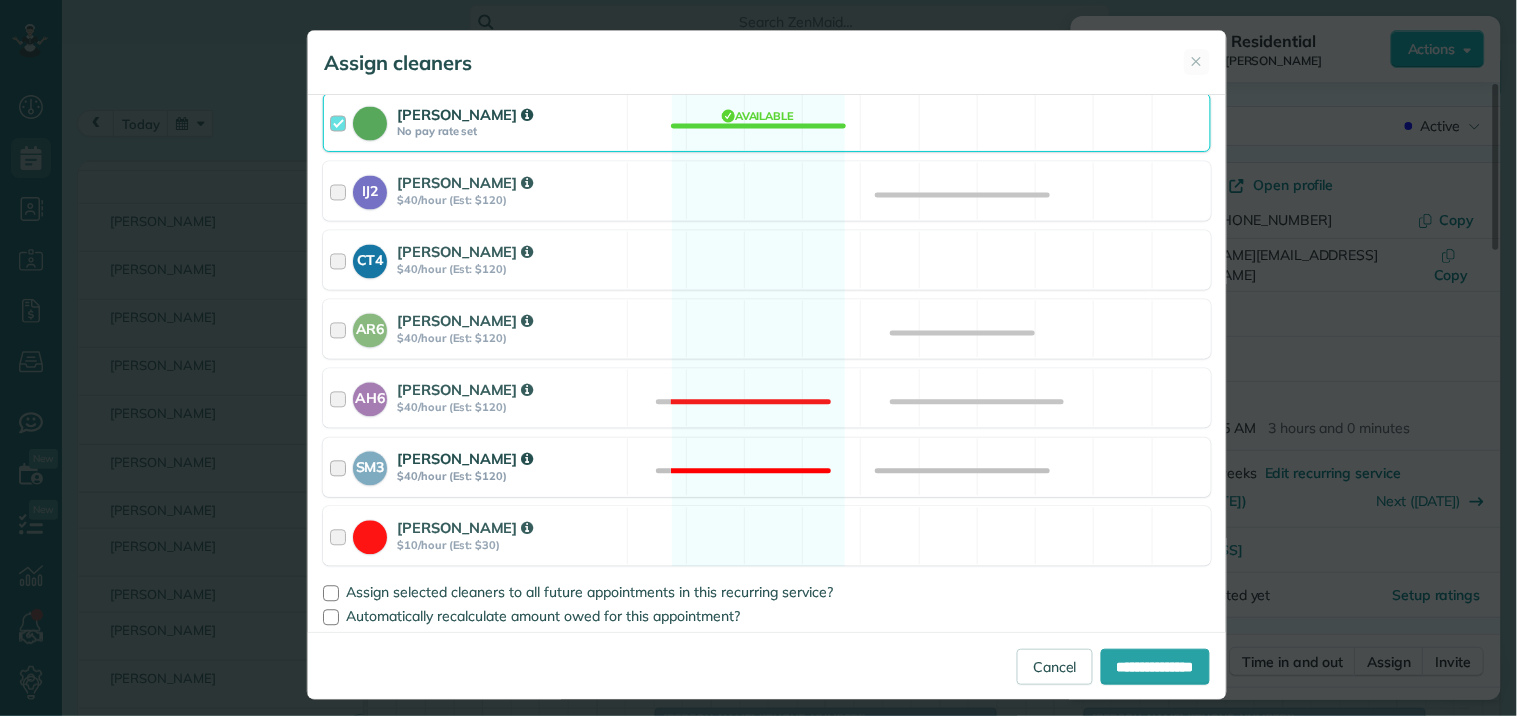 scroll, scrollTop: 953, scrollLeft: 0, axis: vertical 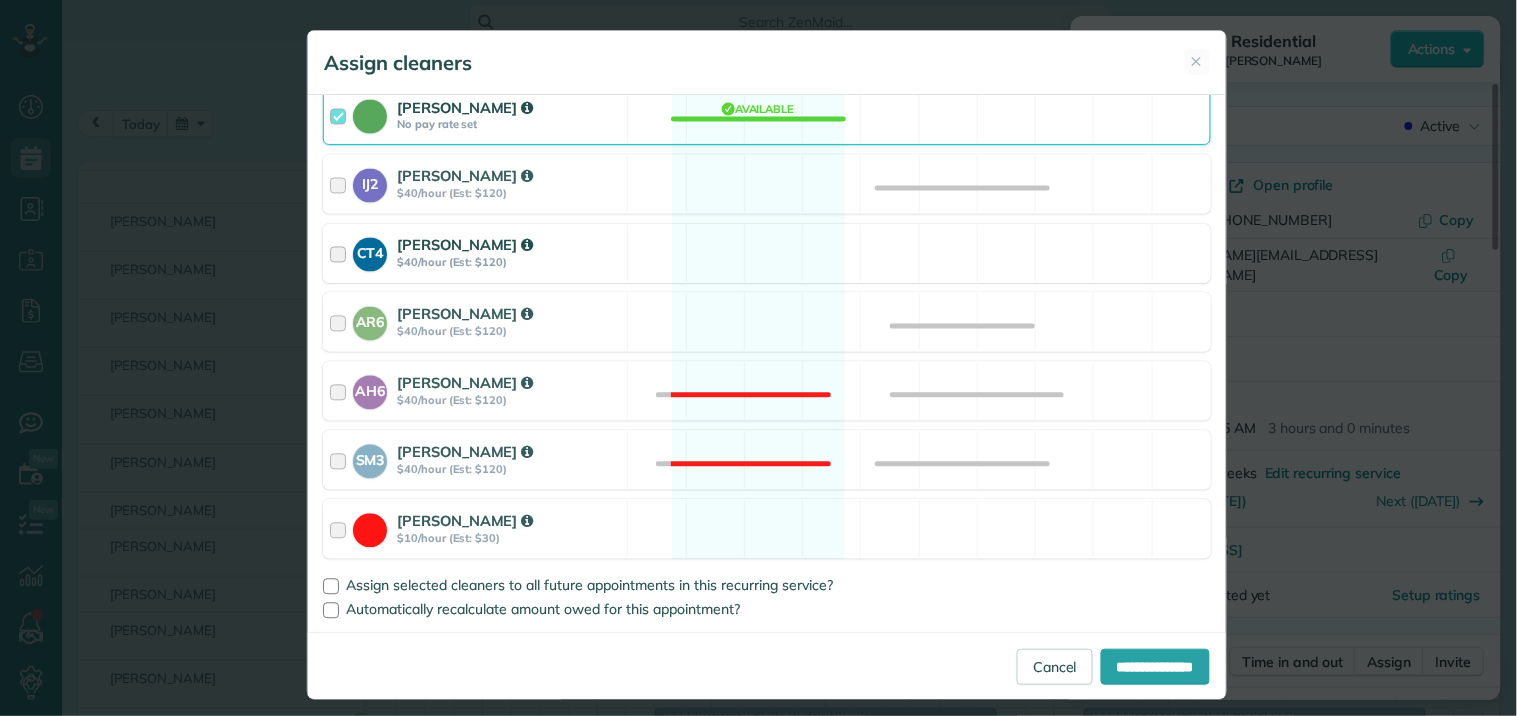 click on "CT4
[PERSON_NAME]
$40/hour (Est: $120)
Available" at bounding box center [767, 253] 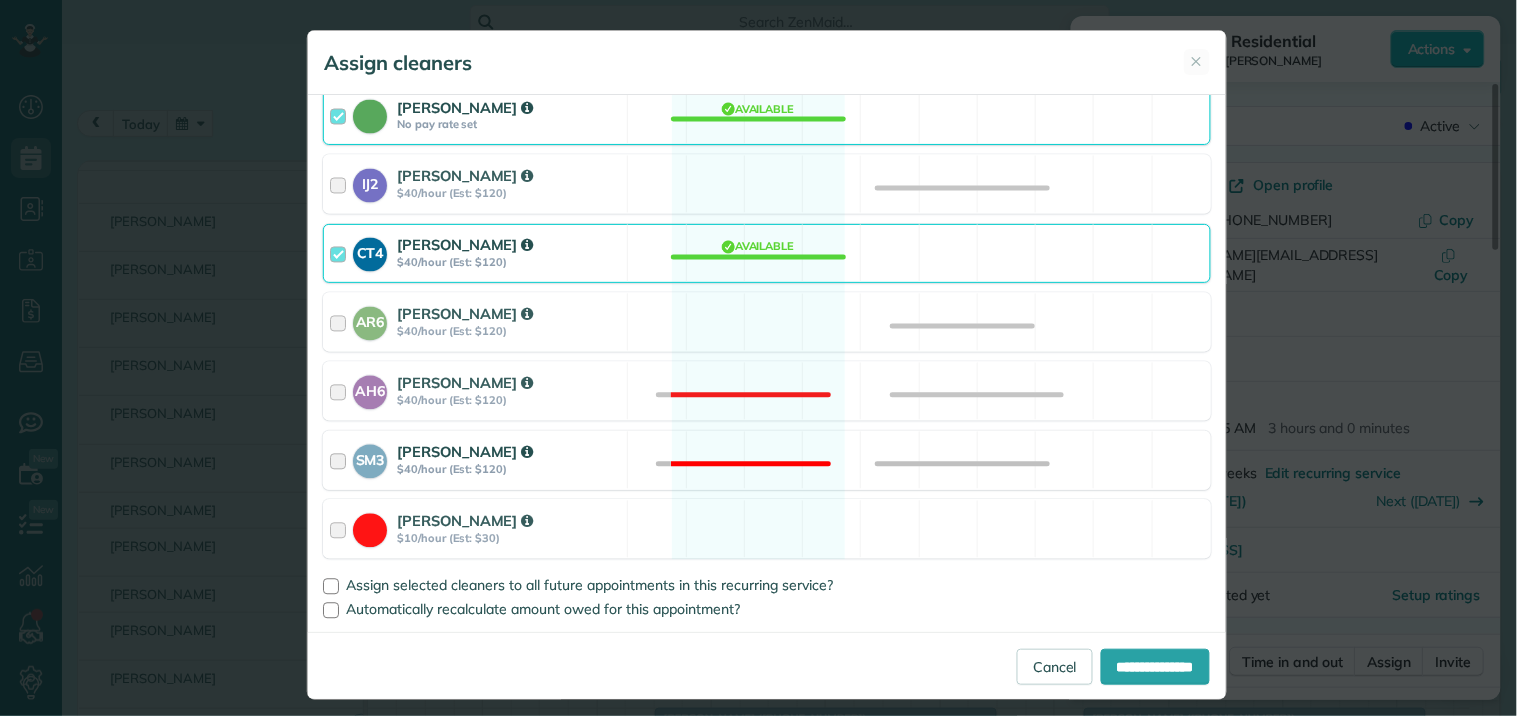 click on "SM3
[PERSON_NAME]
$40/hour (Est: $120)
Not available" at bounding box center [767, 460] 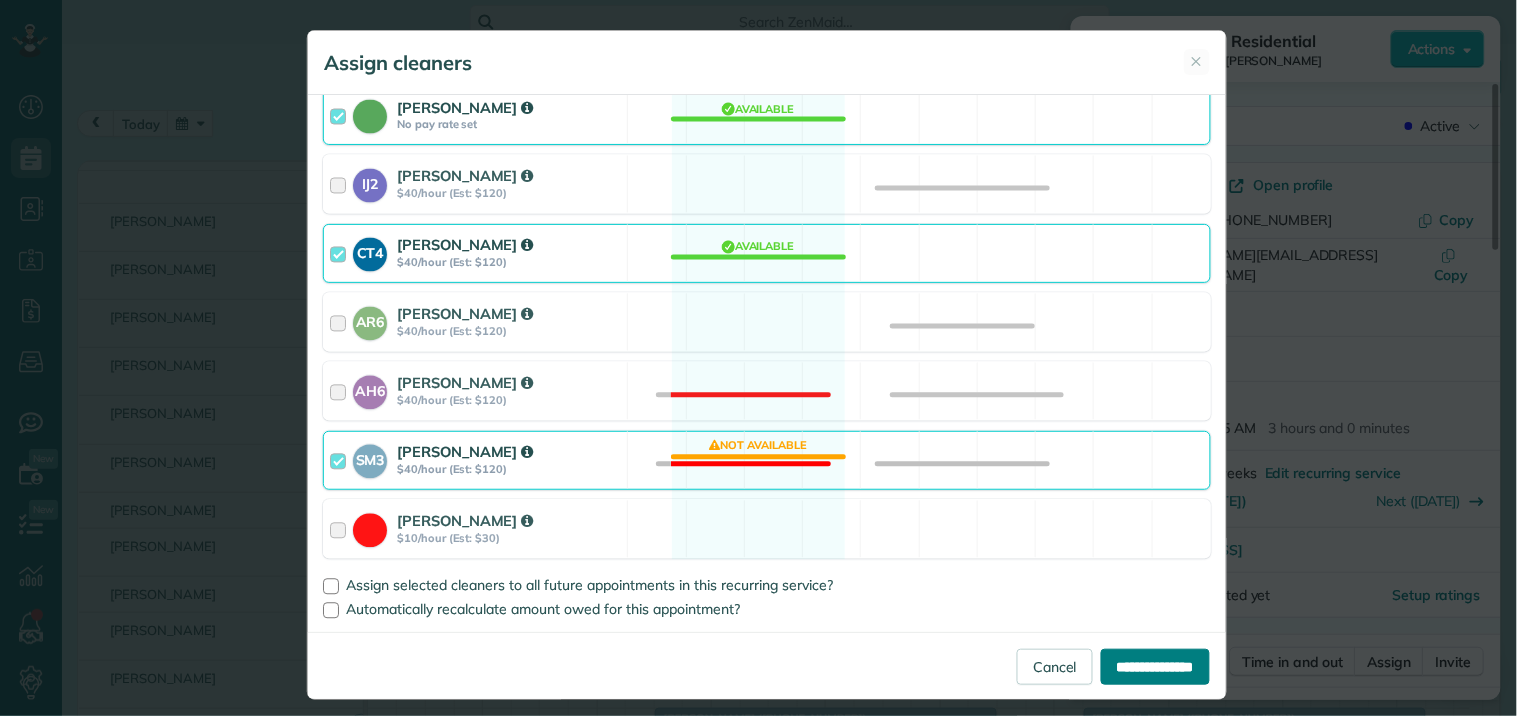 click on "**********" at bounding box center [1155, 667] 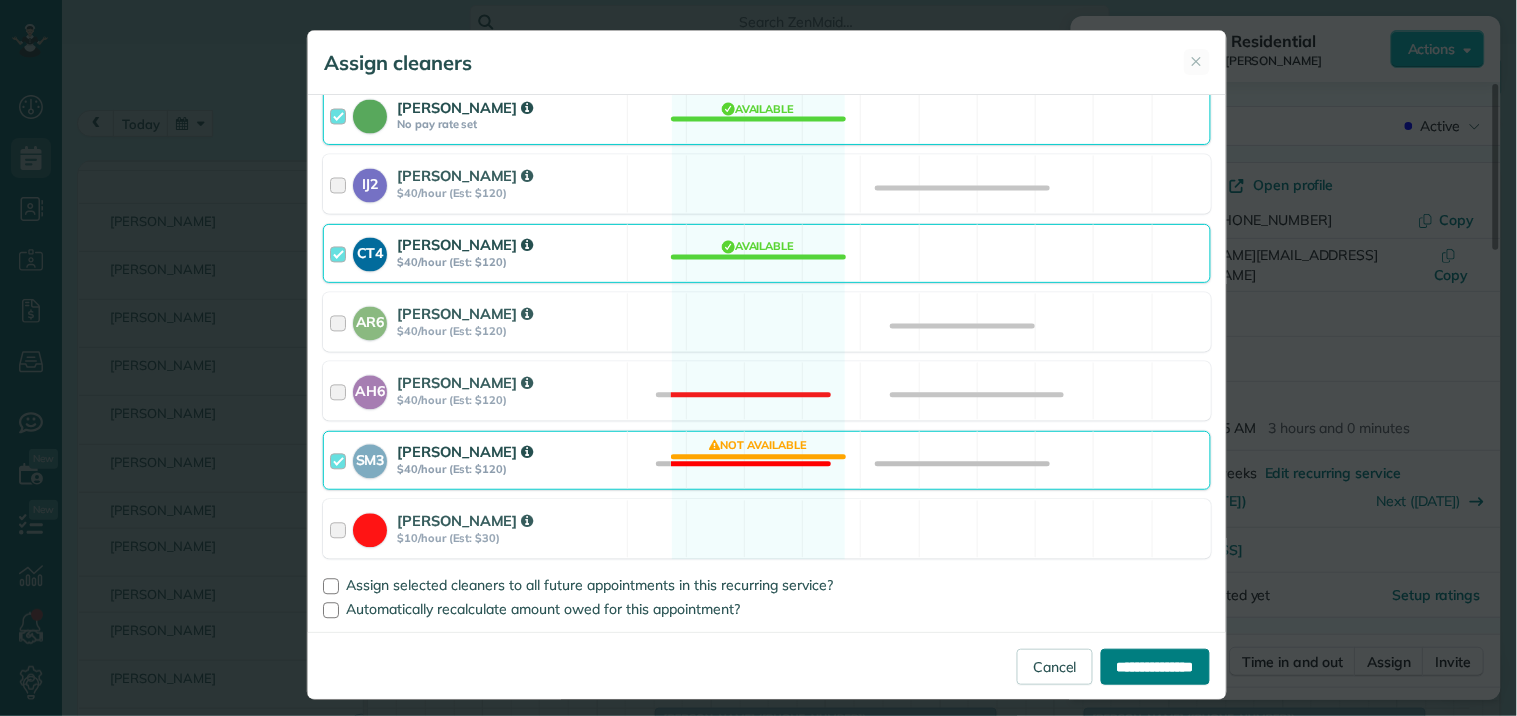 type on "**********" 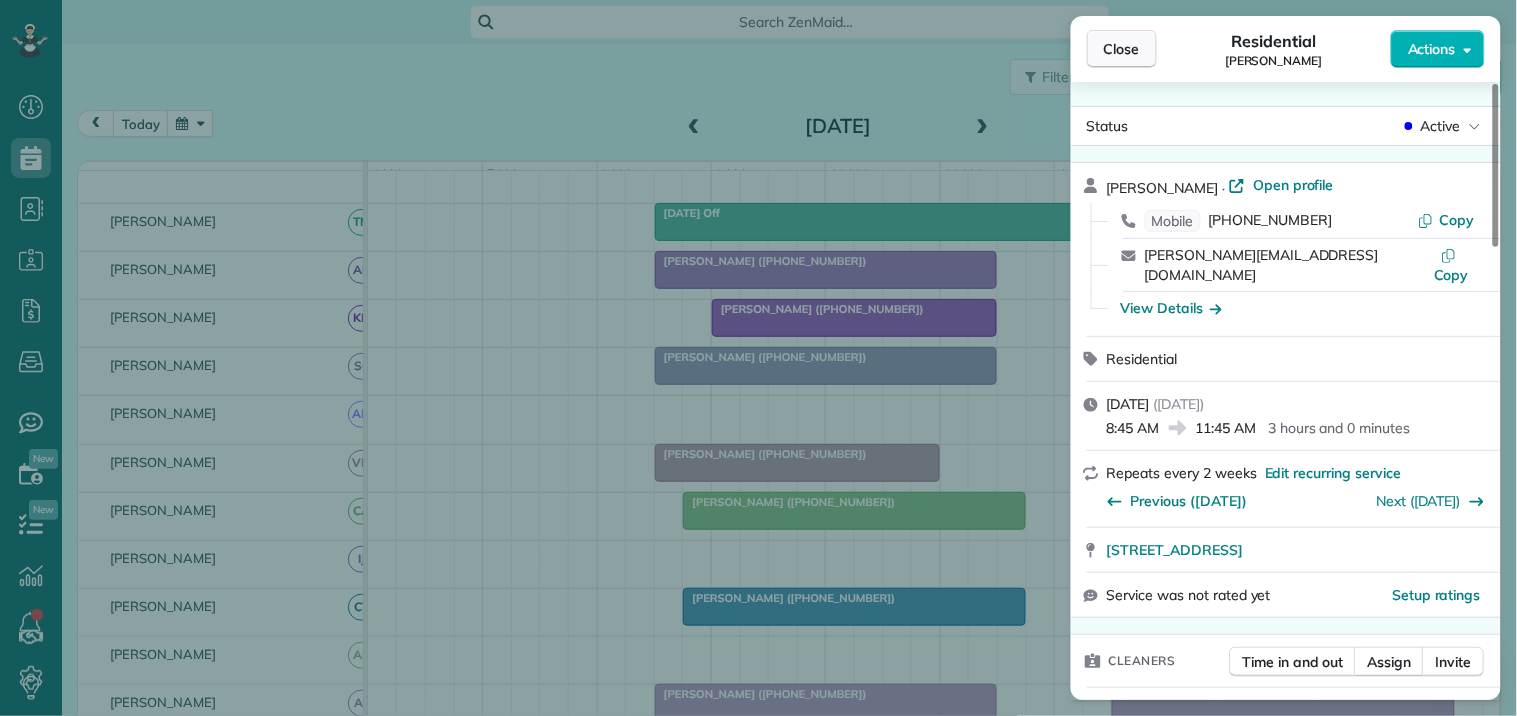 click on "Close" at bounding box center [1122, 49] 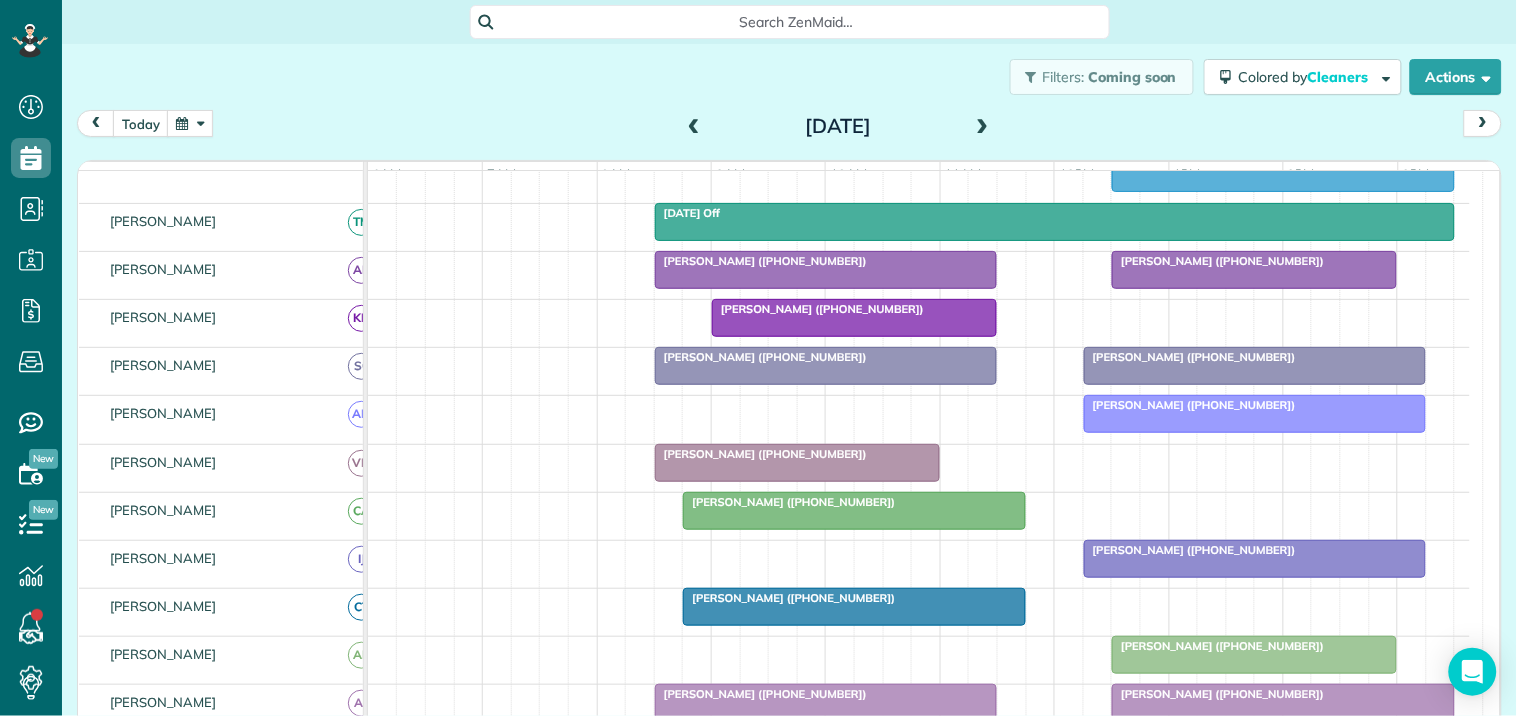 scroll, scrollTop: 307, scrollLeft: 0, axis: vertical 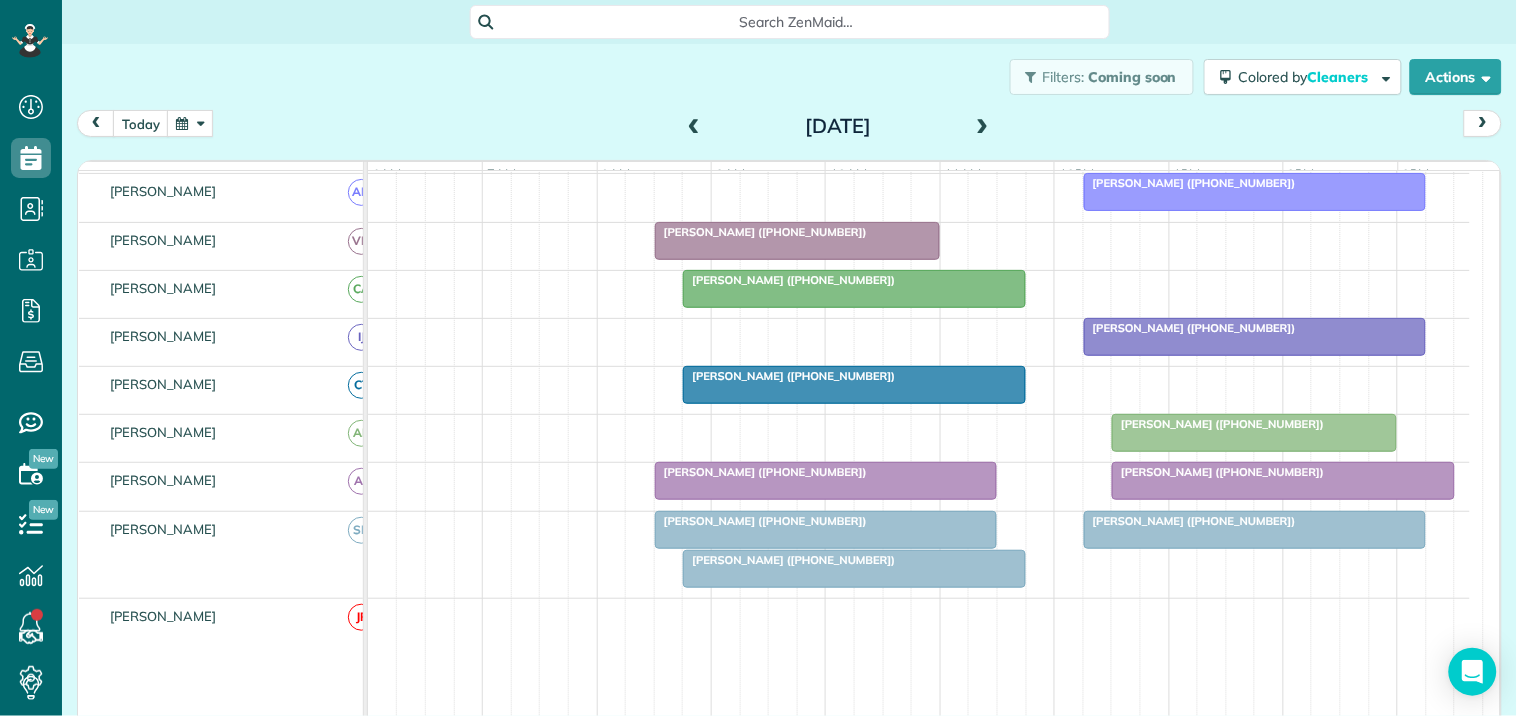click on "[PERSON_NAME] ([PHONE_NUMBER])" at bounding box center [761, 521] 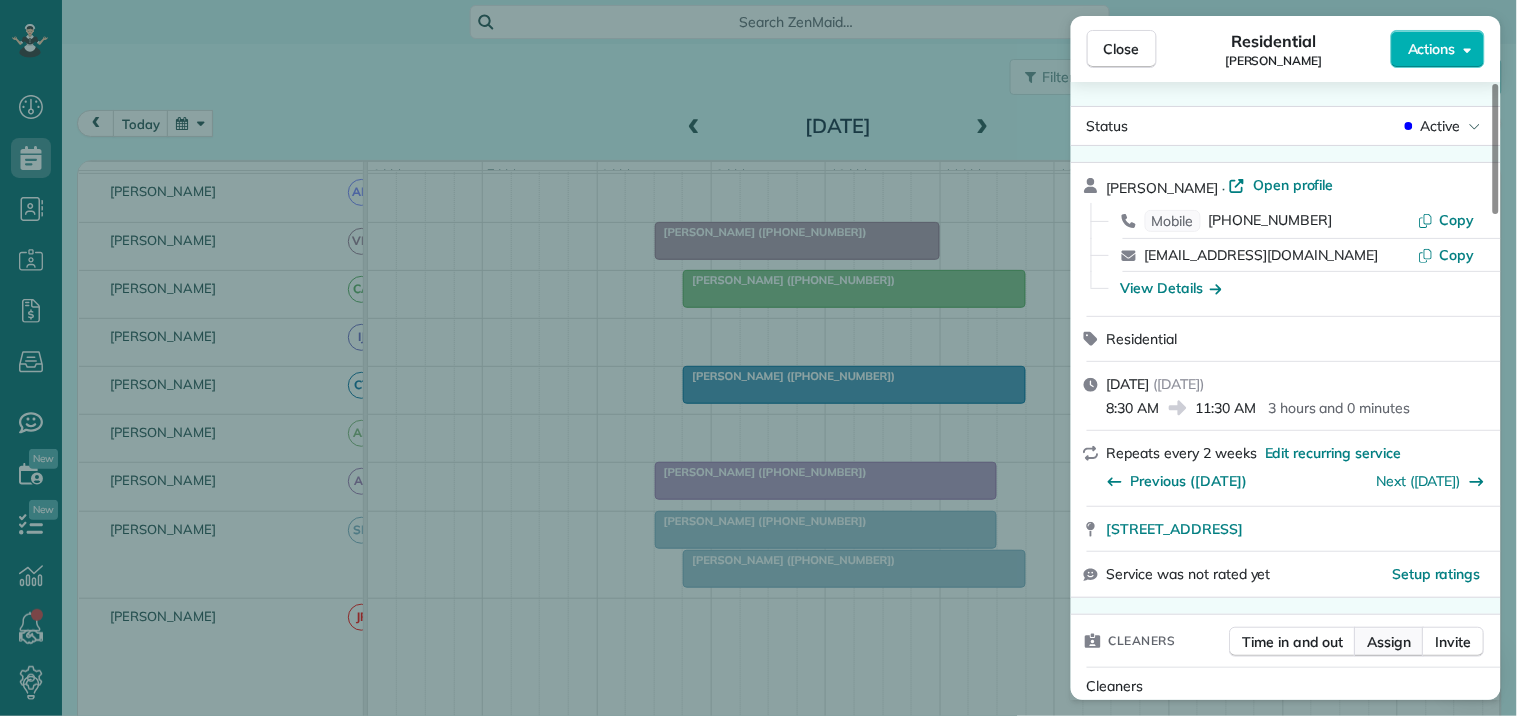 click on "Assign" at bounding box center [1390, 642] 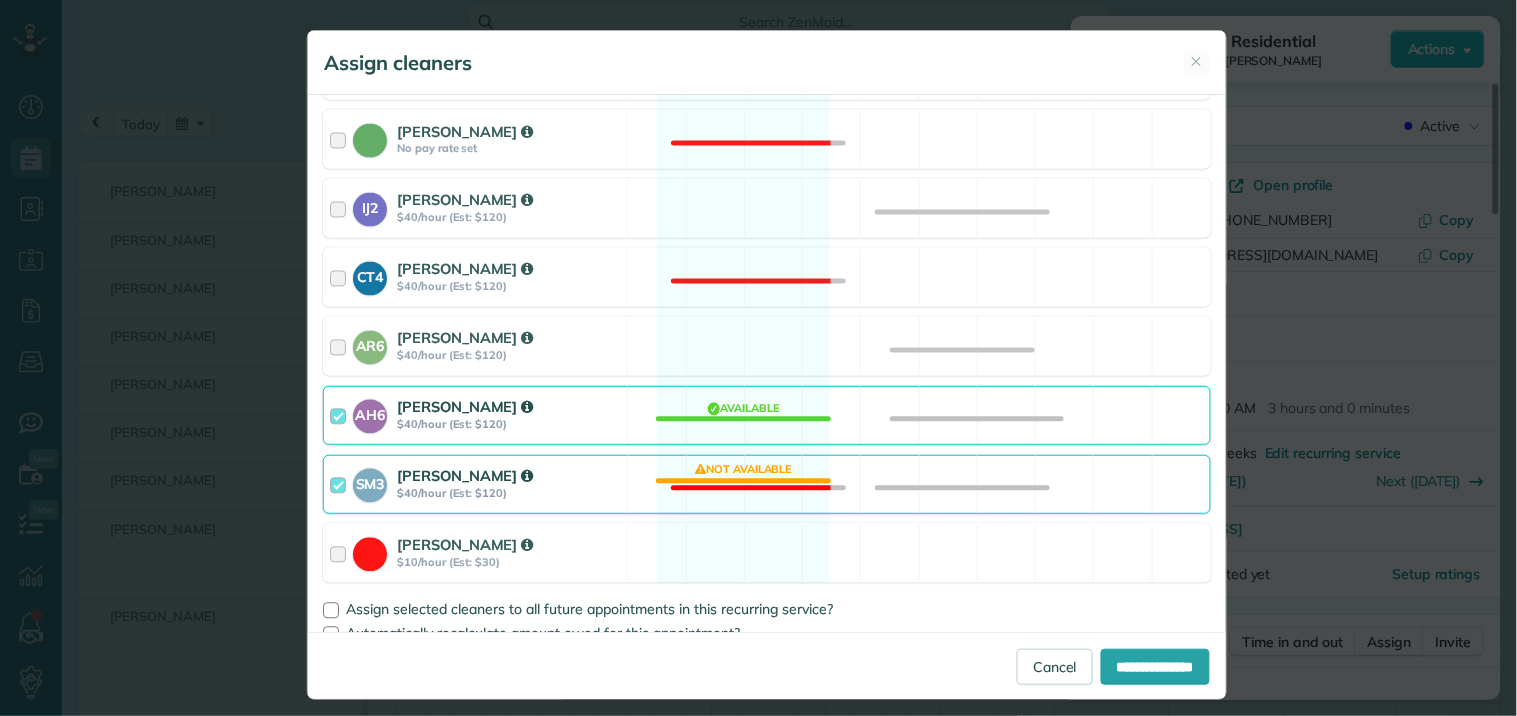 scroll, scrollTop: 953, scrollLeft: 0, axis: vertical 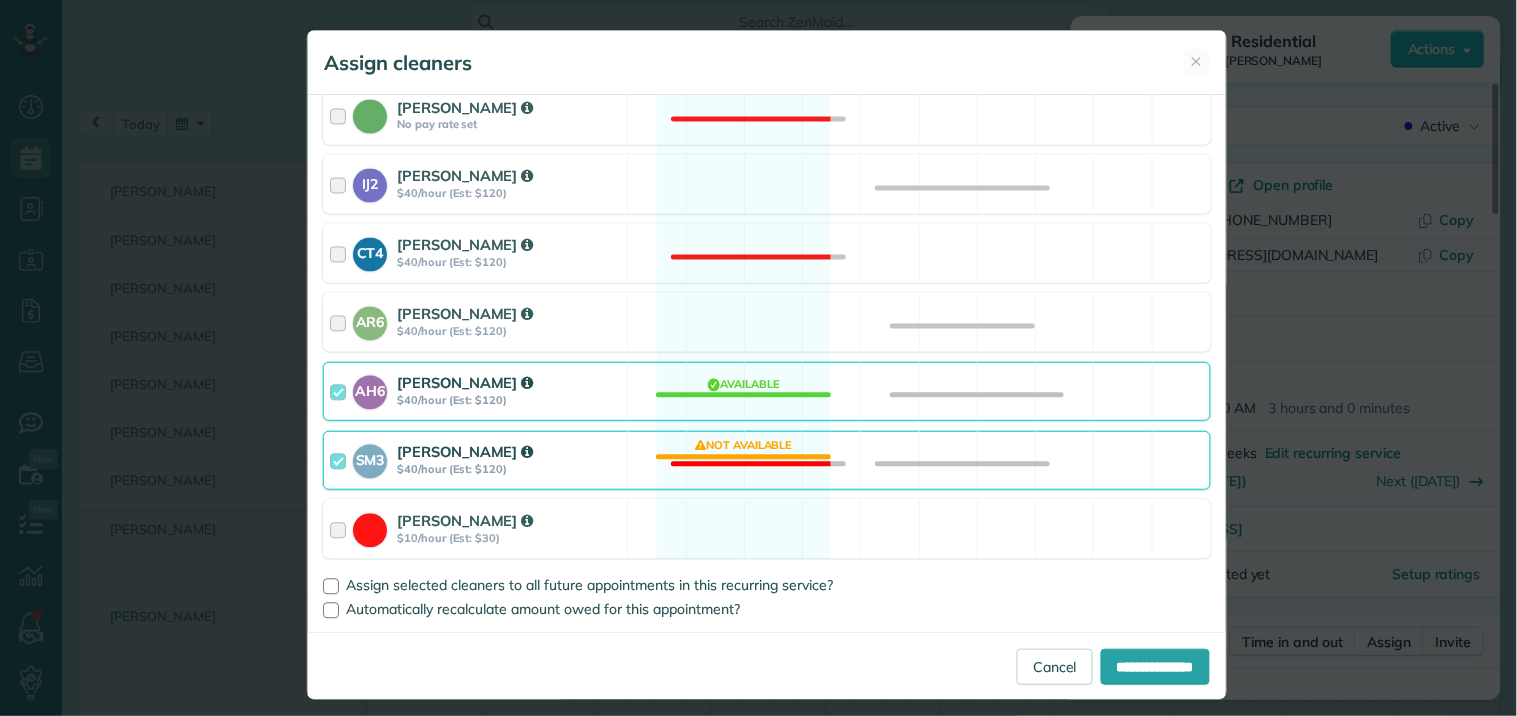 click on "SM3
[PERSON_NAME]
$40/hour (Est: $120)
Not available" at bounding box center (767, 460) 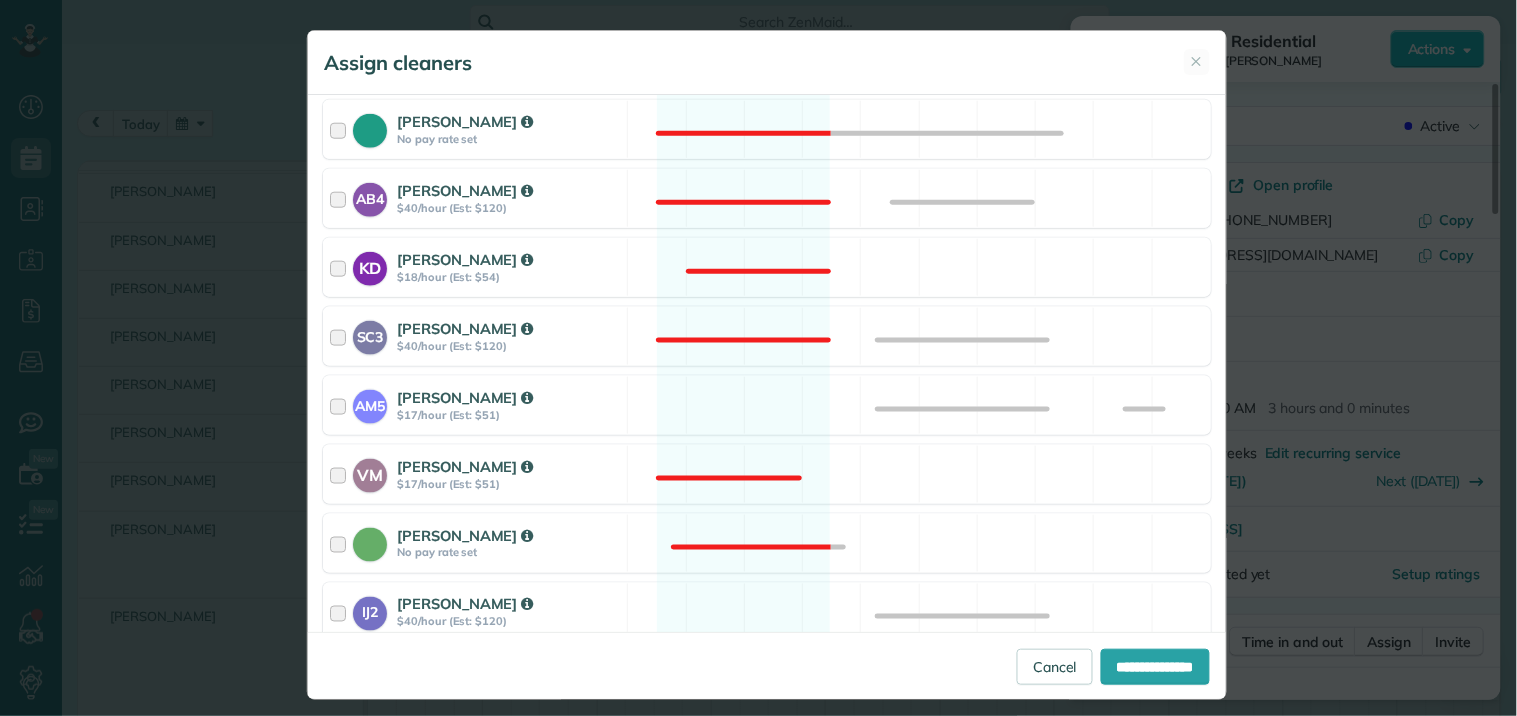scroll, scrollTop: 508, scrollLeft: 0, axis: vertical 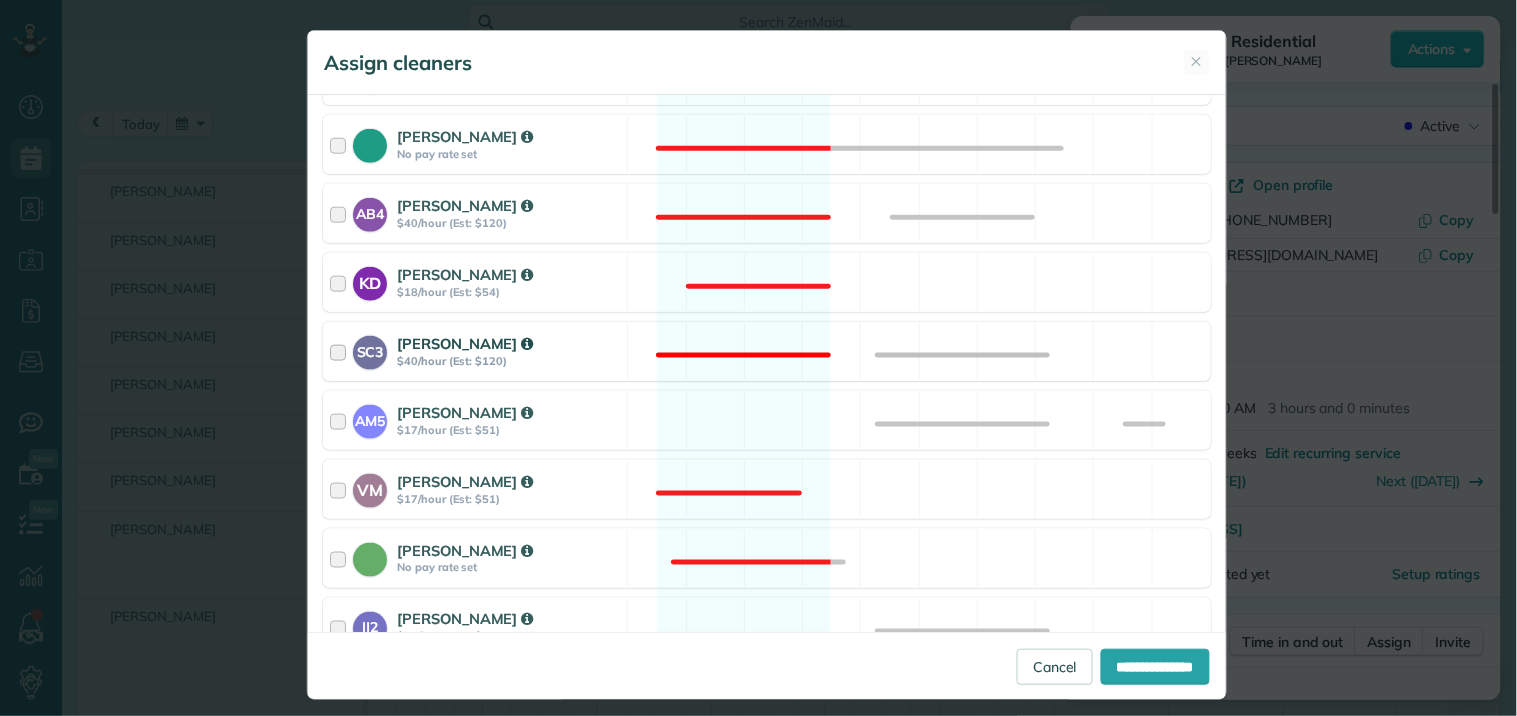 click on "SC3
[PERSON_NAME]
$40/hour (Est: $120)
Not available" at bounding box center [767, 351] 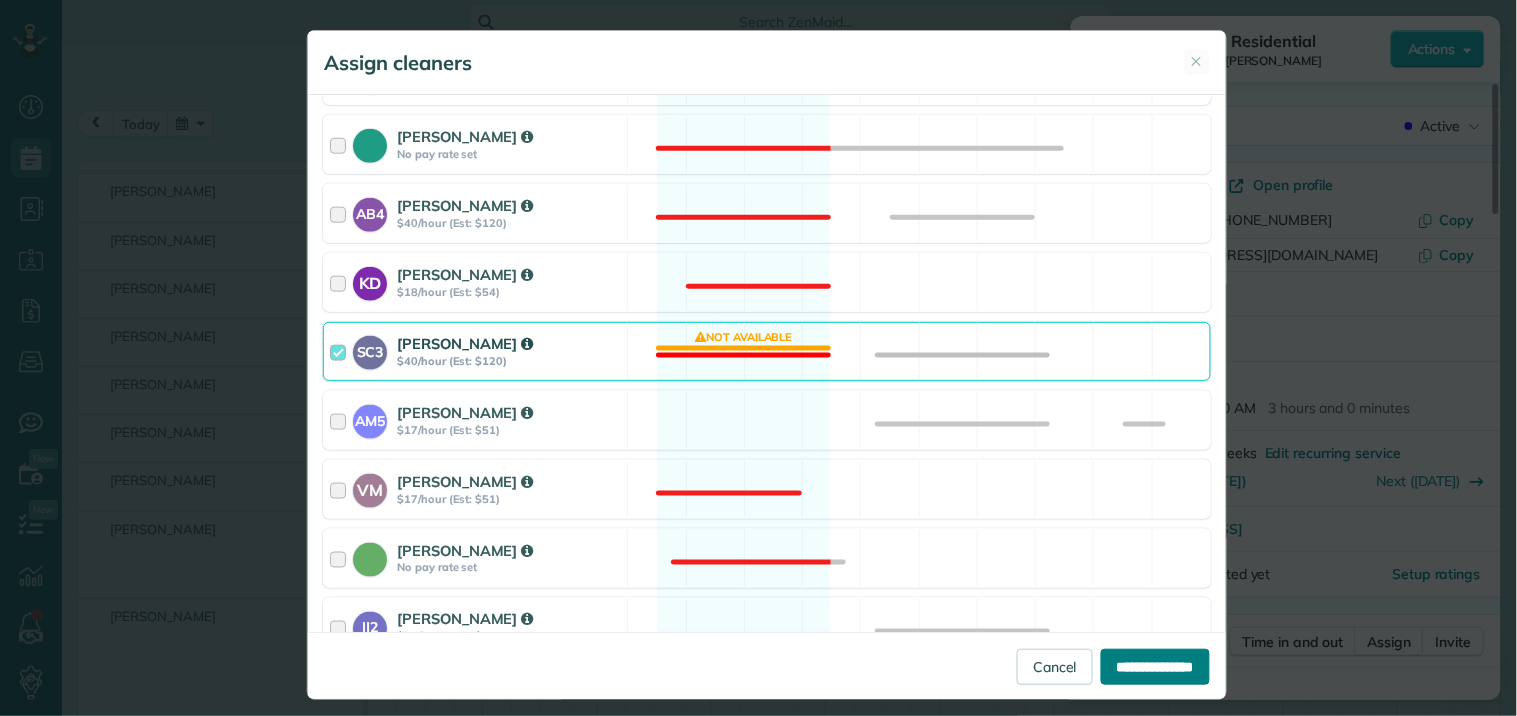 click on "**********" at bounding box center (1155, 667) 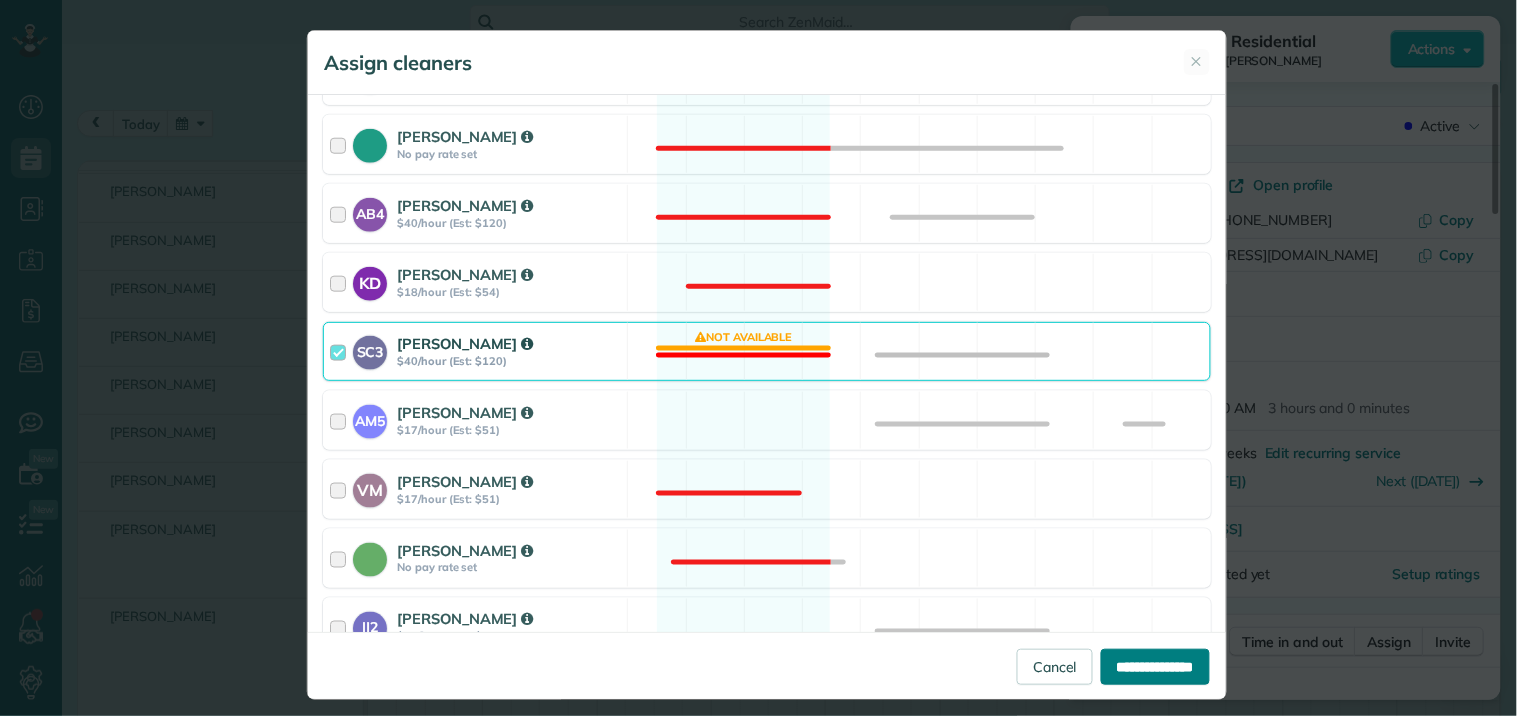 type on "**********" 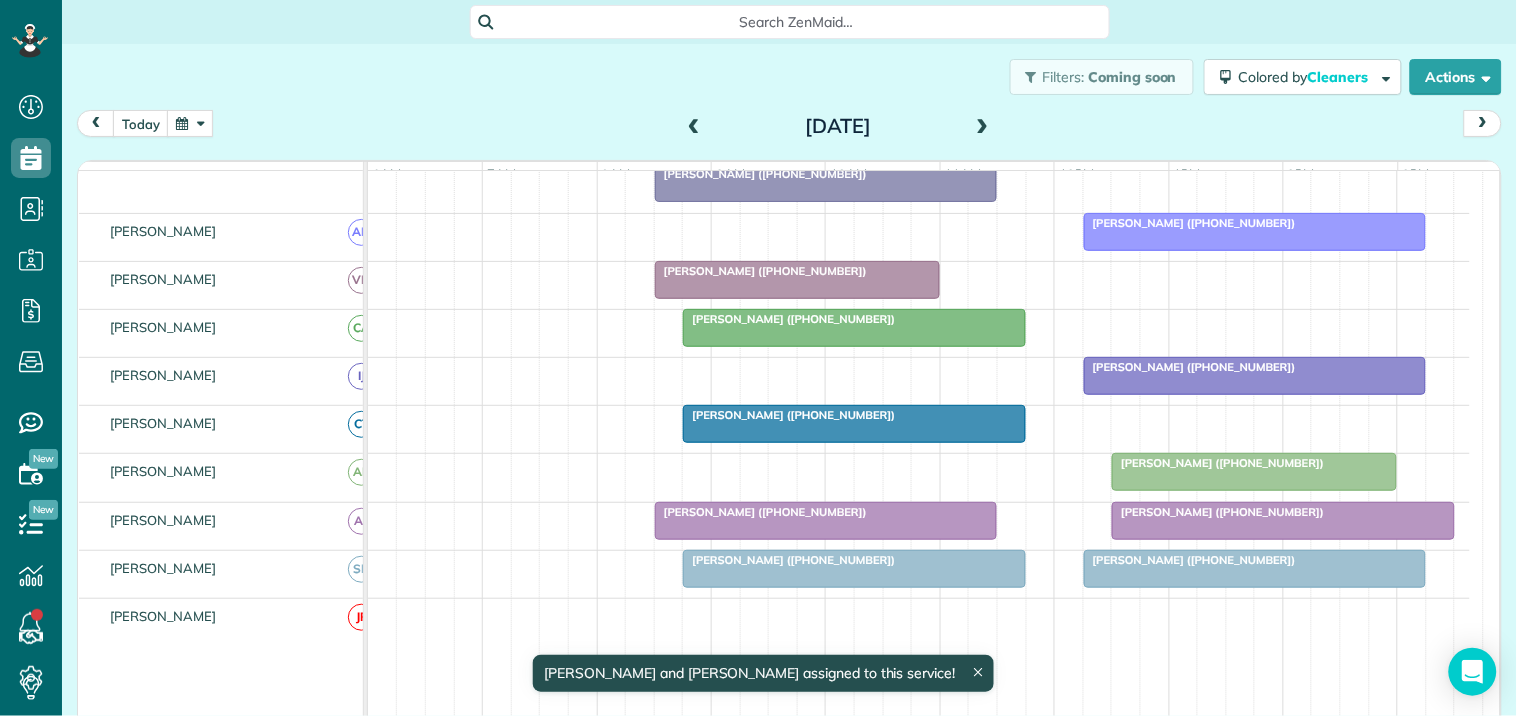 scroll, scrollTop: 654, scrollLeft: 0, axis: vertical 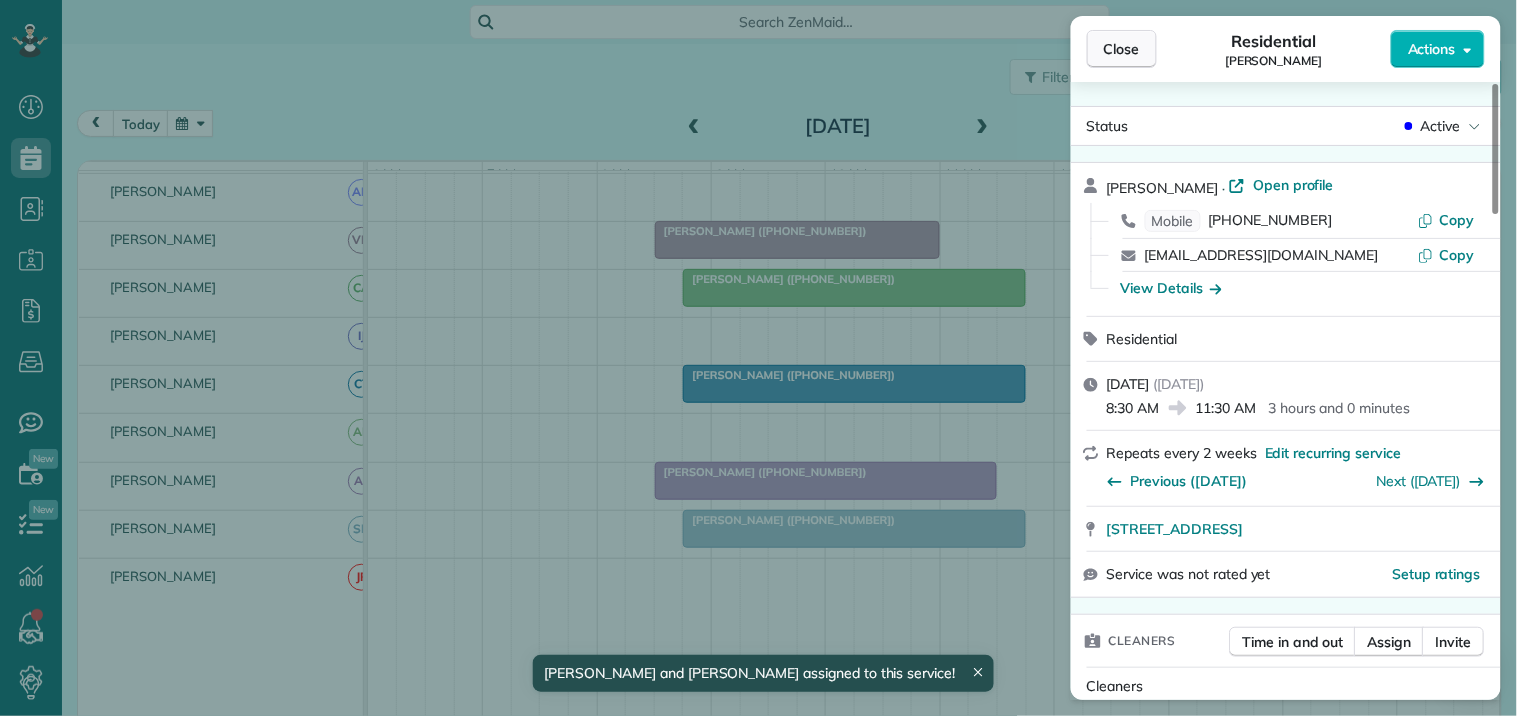 click on "Close" at bounding box center [1122, 49] 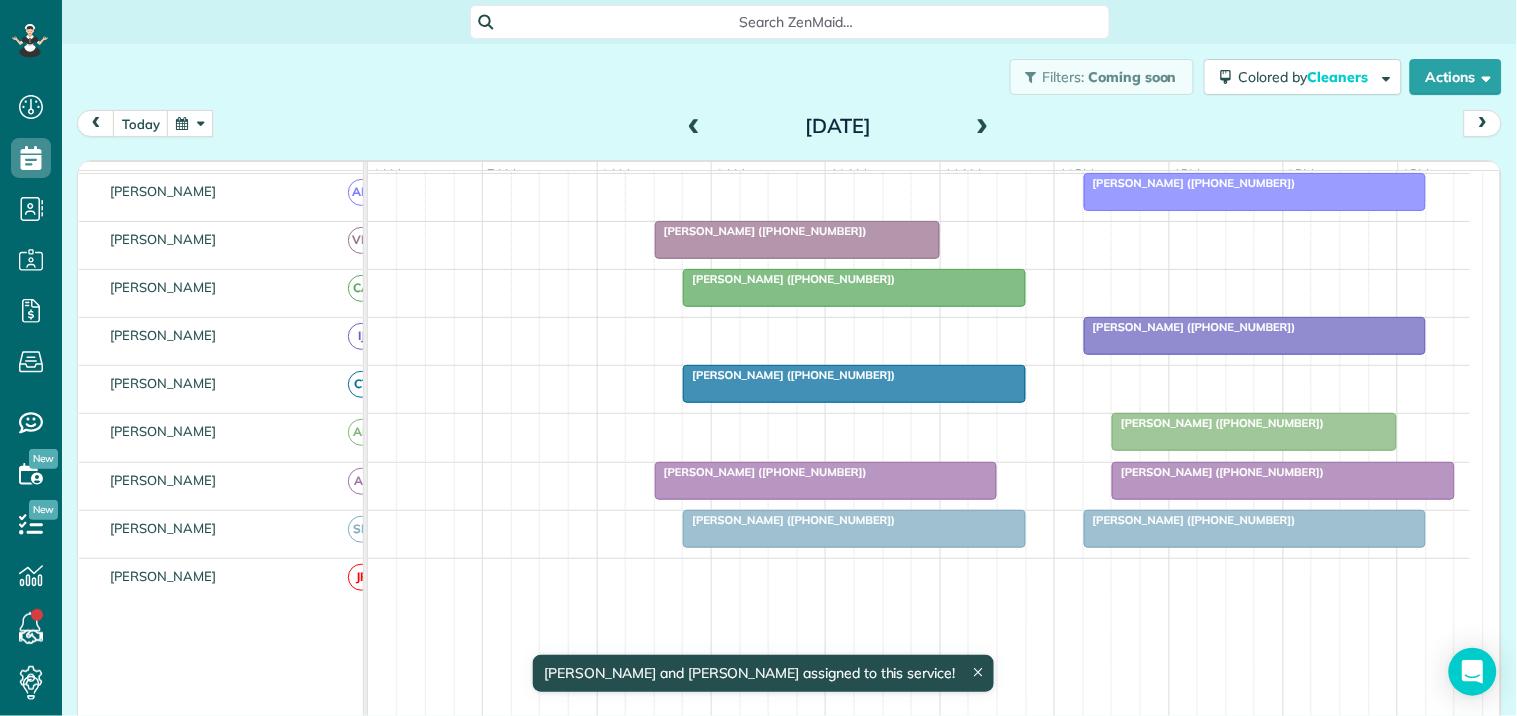 scroll, scrollTop: 543, scrollLeft: 0, axis: vertical 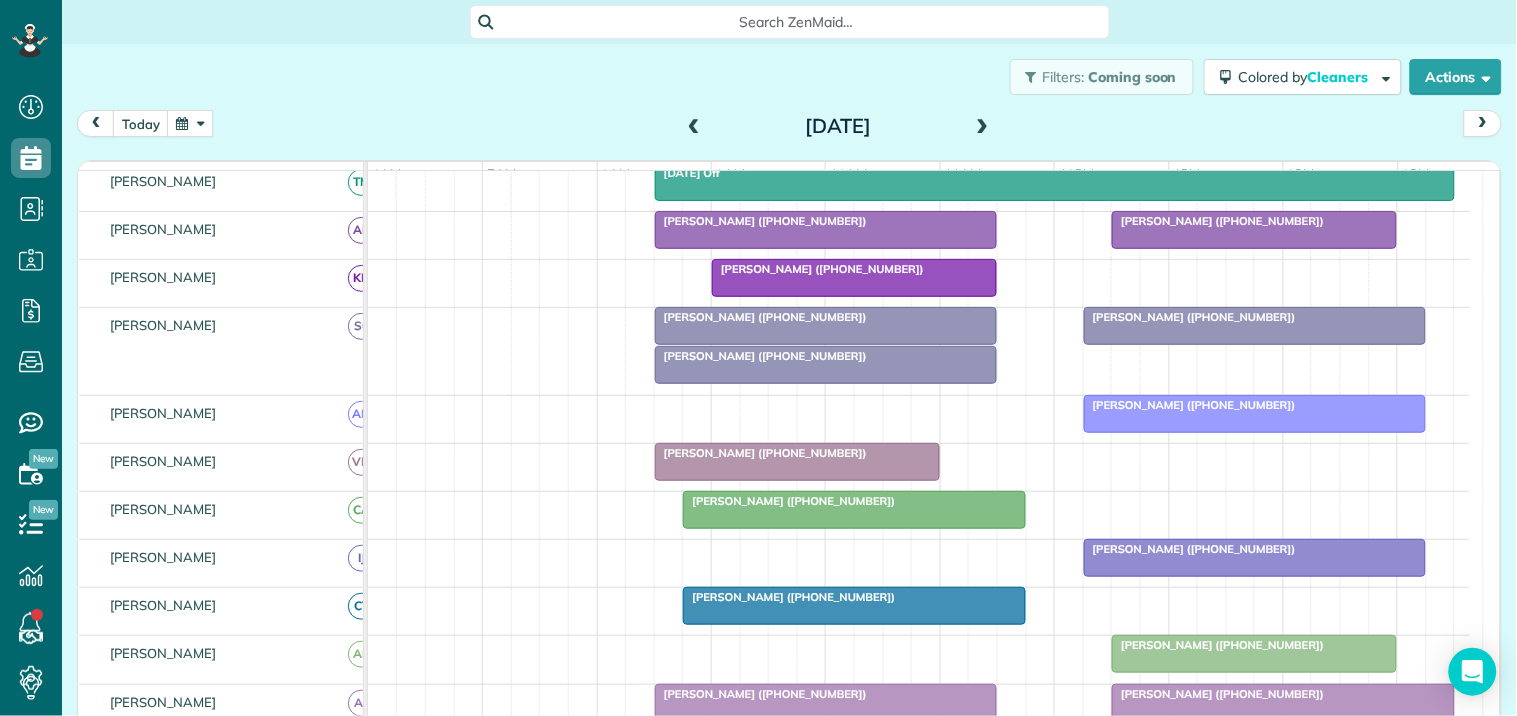 click at bounding box center [826, 326] 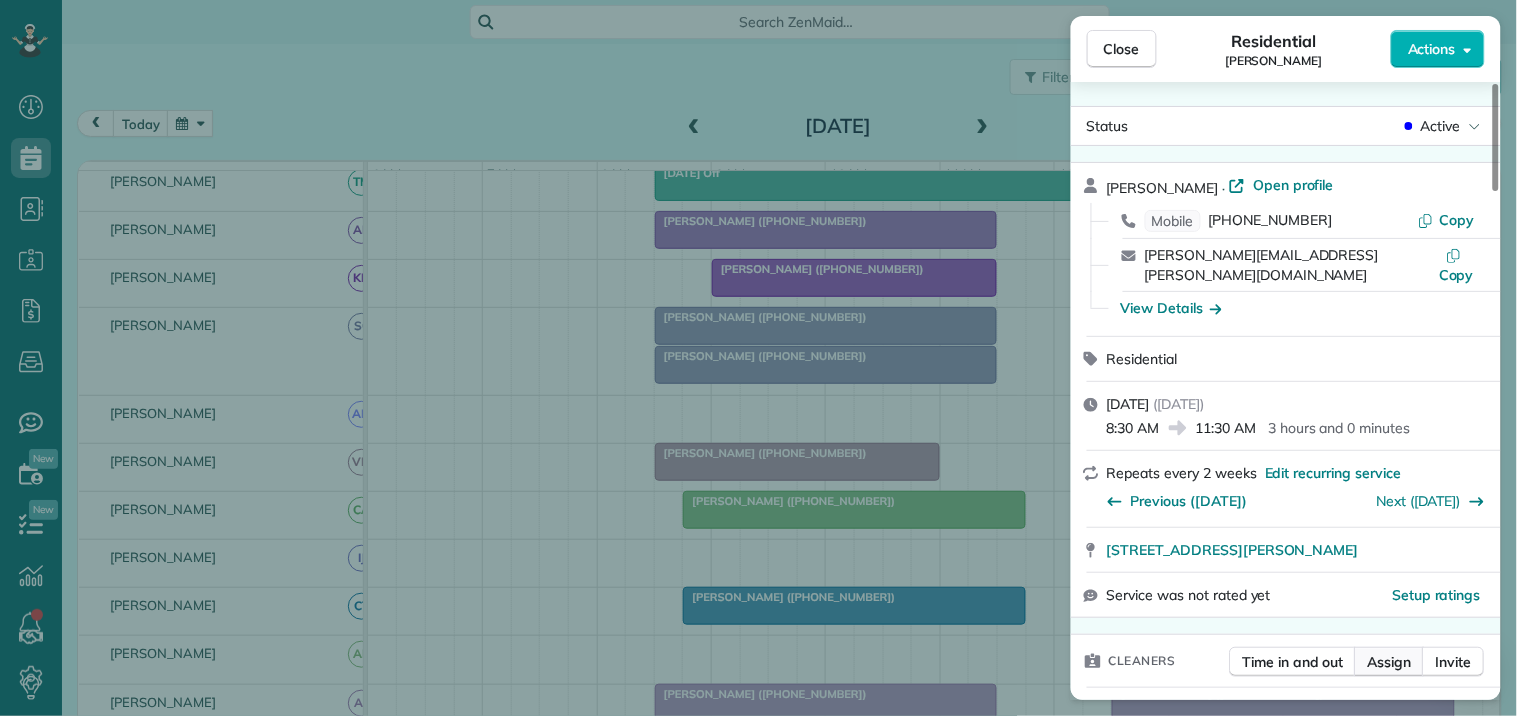 click on "Assign" at bounding box center (1390, 662) 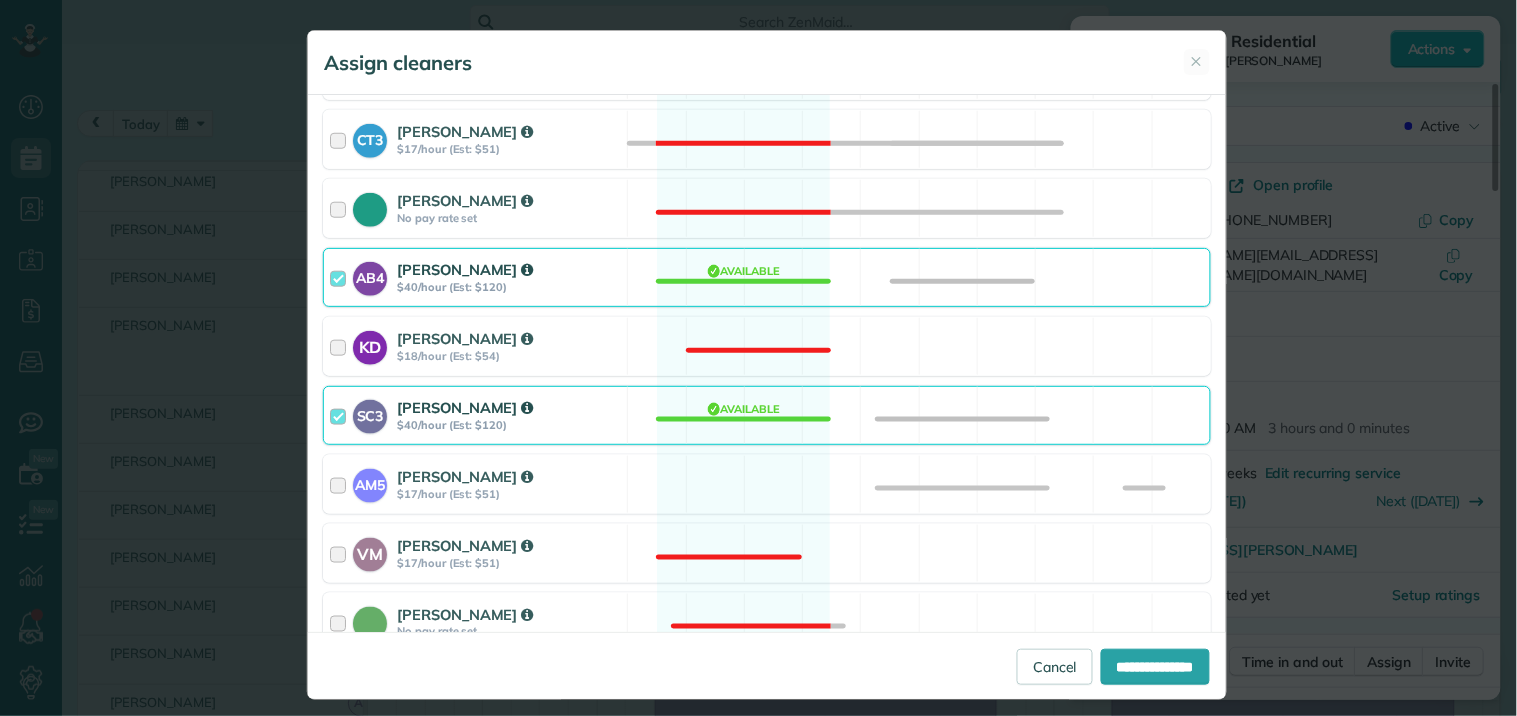 click on "SC3
[PERSON_NAME]
$40/hour (Est: $120)
Available" at bounding box center (767, 415) 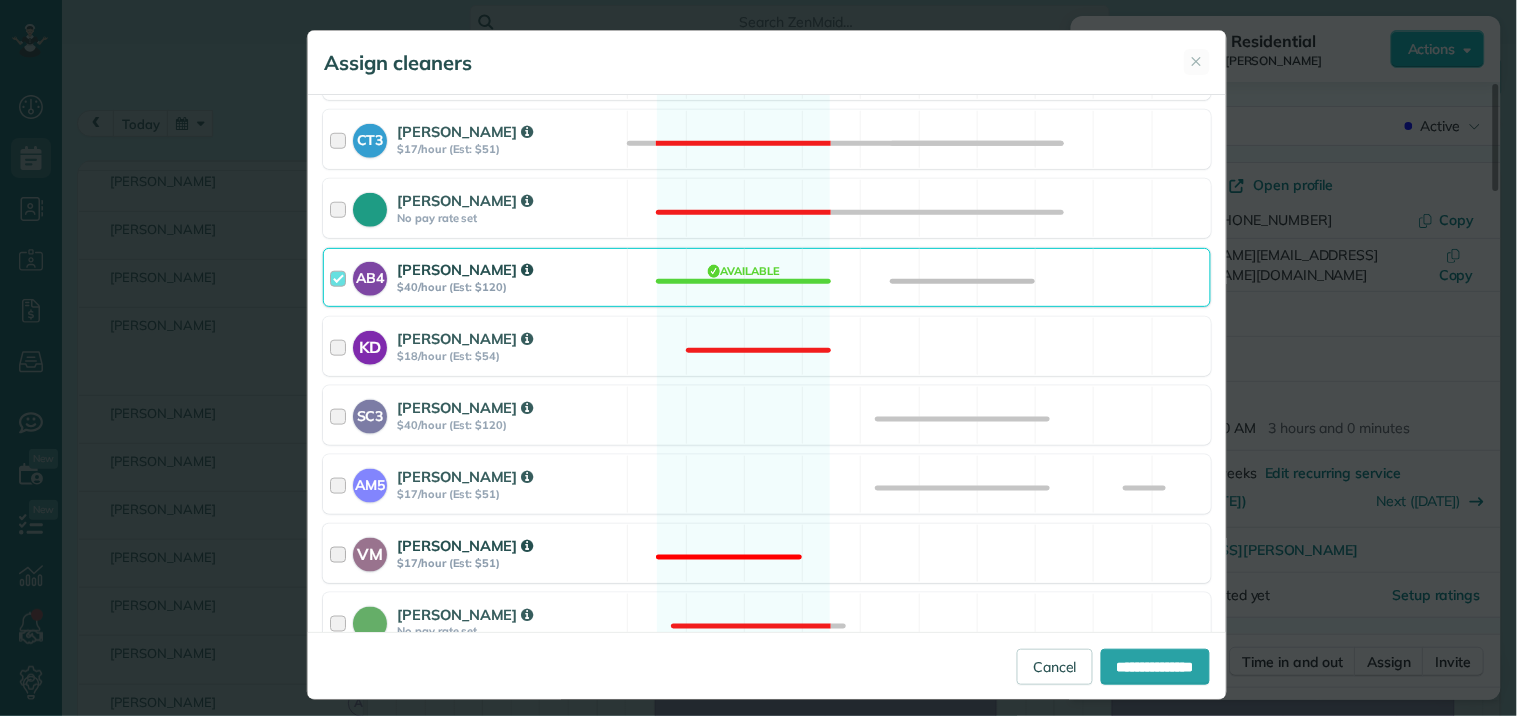 drag, startPoint x: 735, startPoint y: 472, endPoint x: 957, endPoint y: 535, distance: 230.76611 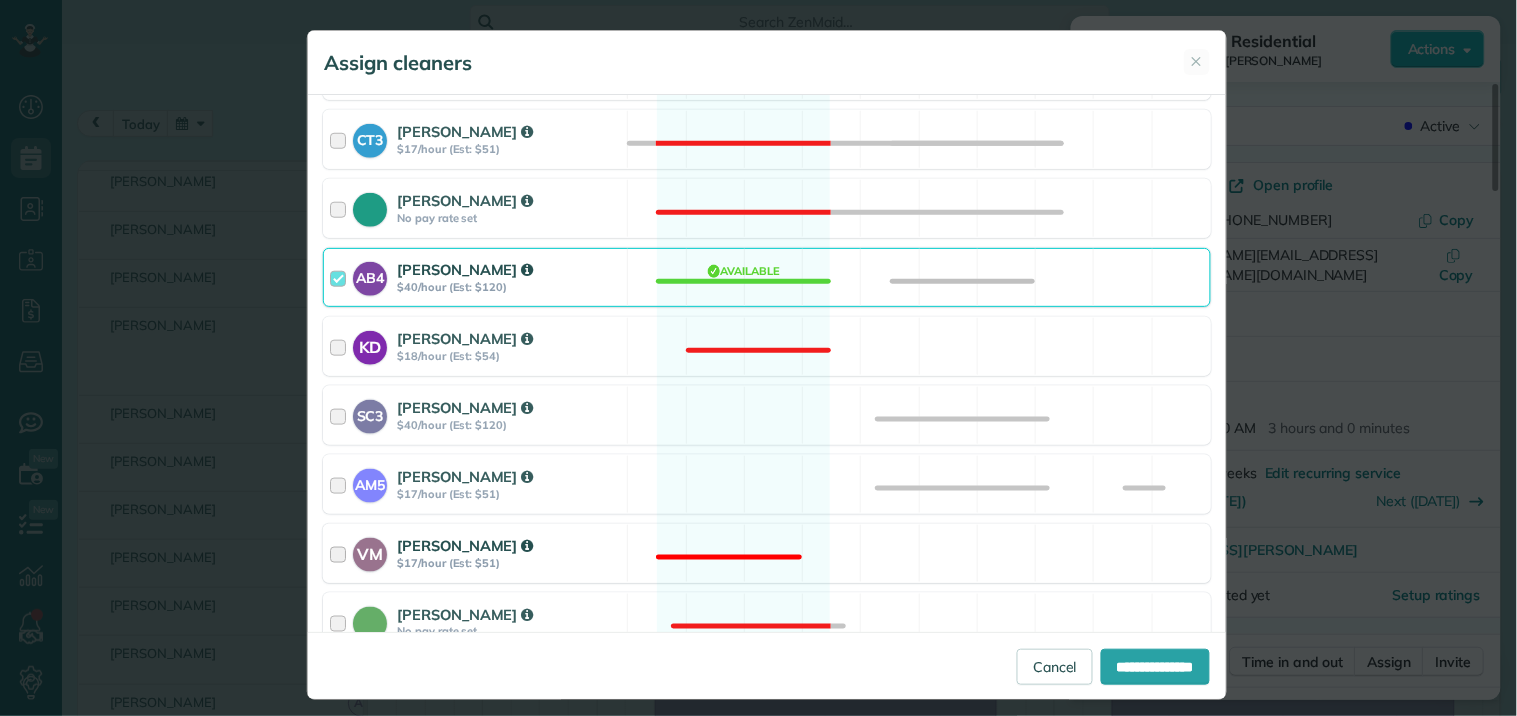 click on "AM5
[PERSON_NAME]
$17/hour (Est: $51)
Available" at bounding box center (767, 484) 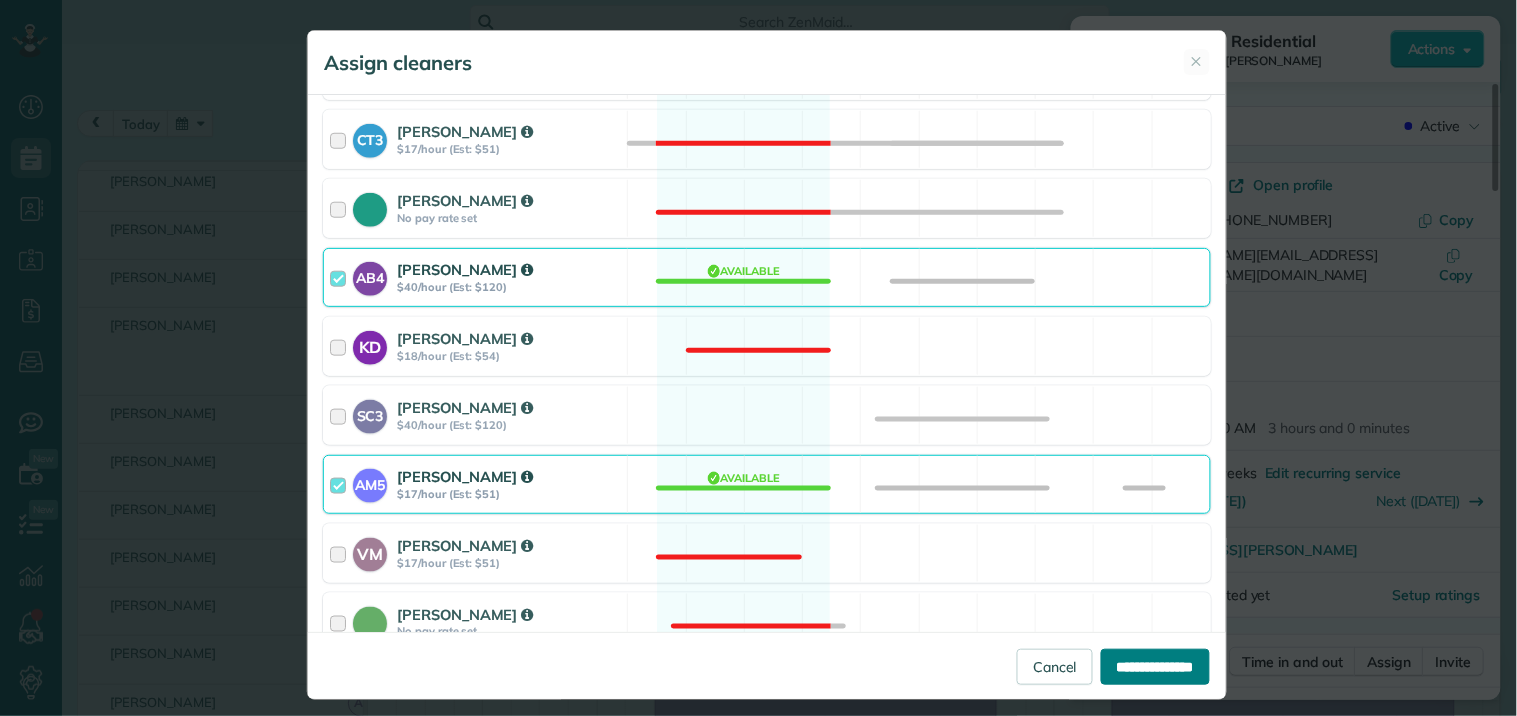 click on "**********" at bounding box center (1155, 667) 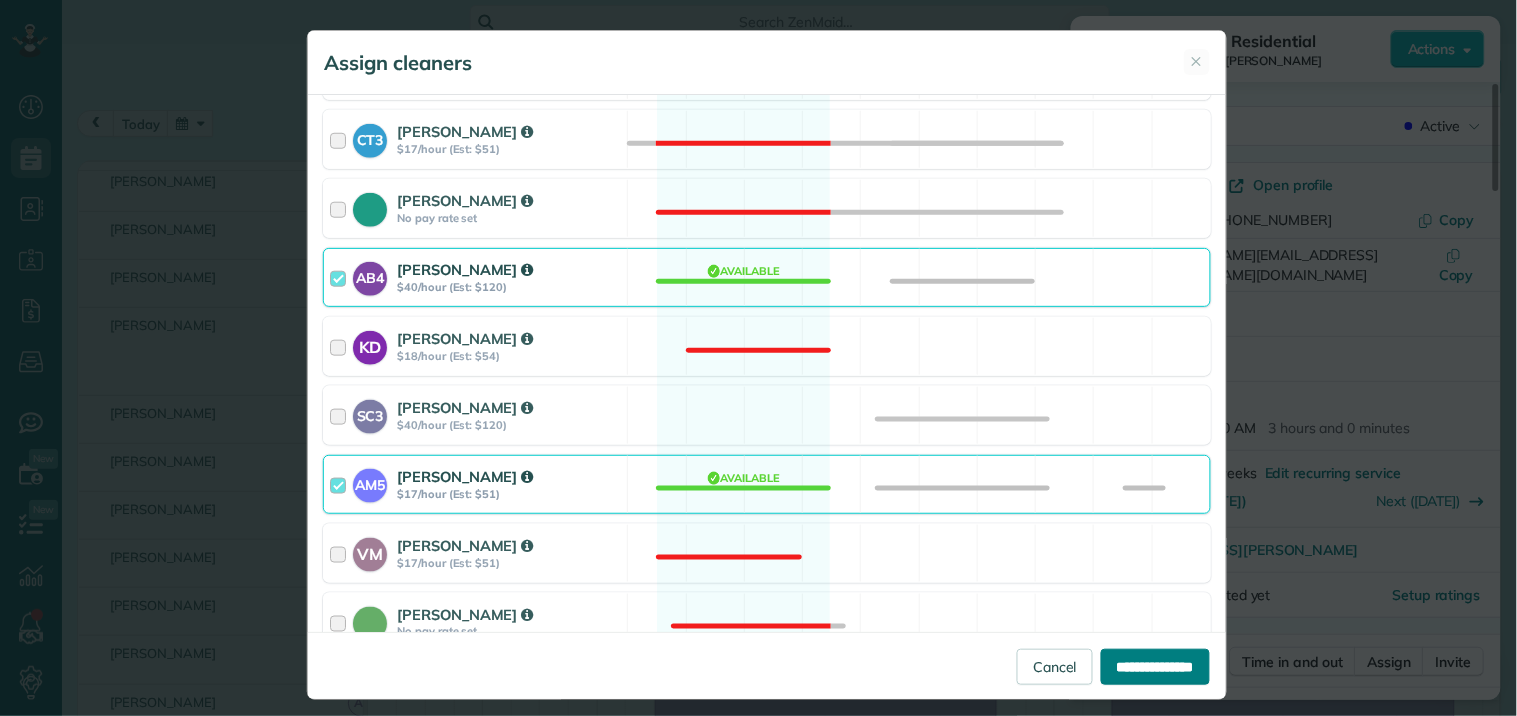 type on "**********" 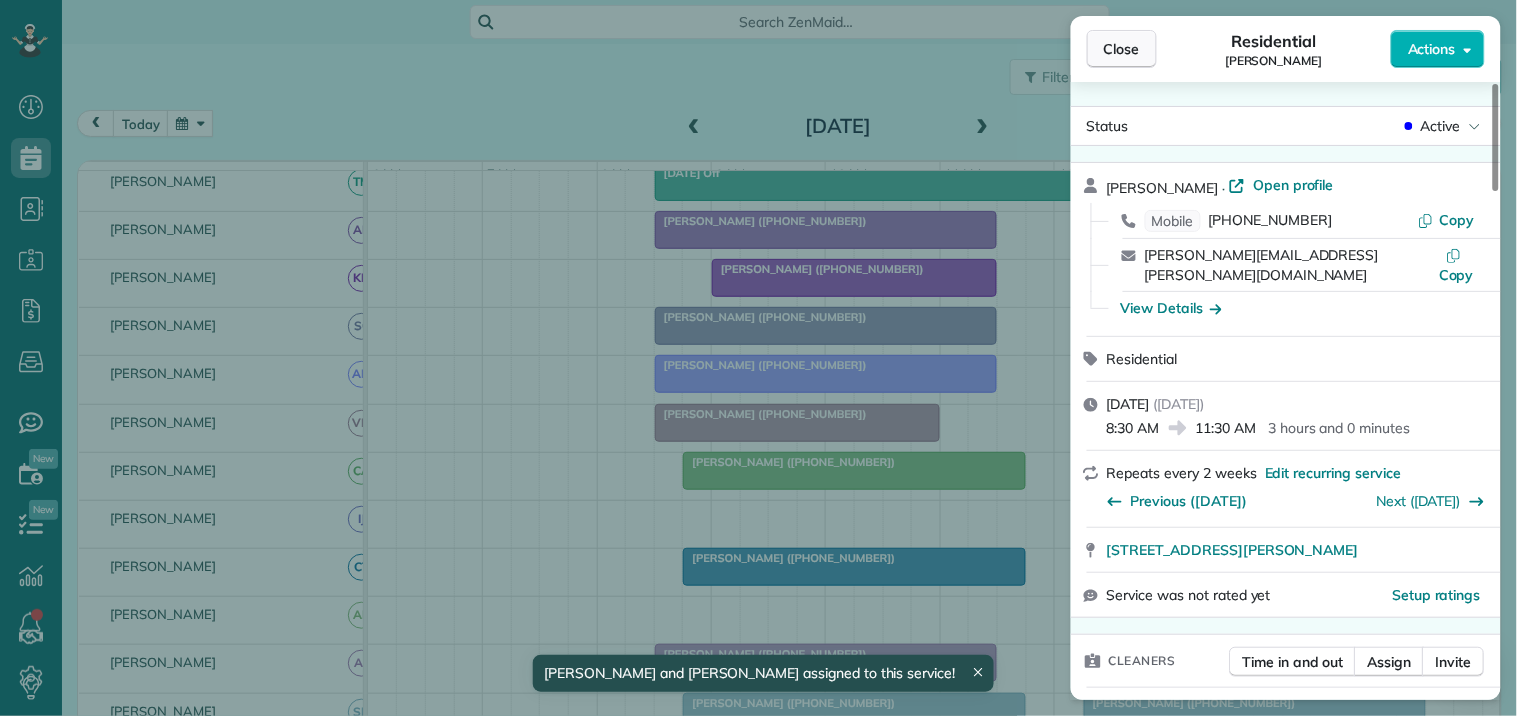 click on "Close" at bounding box center [1122, 49] 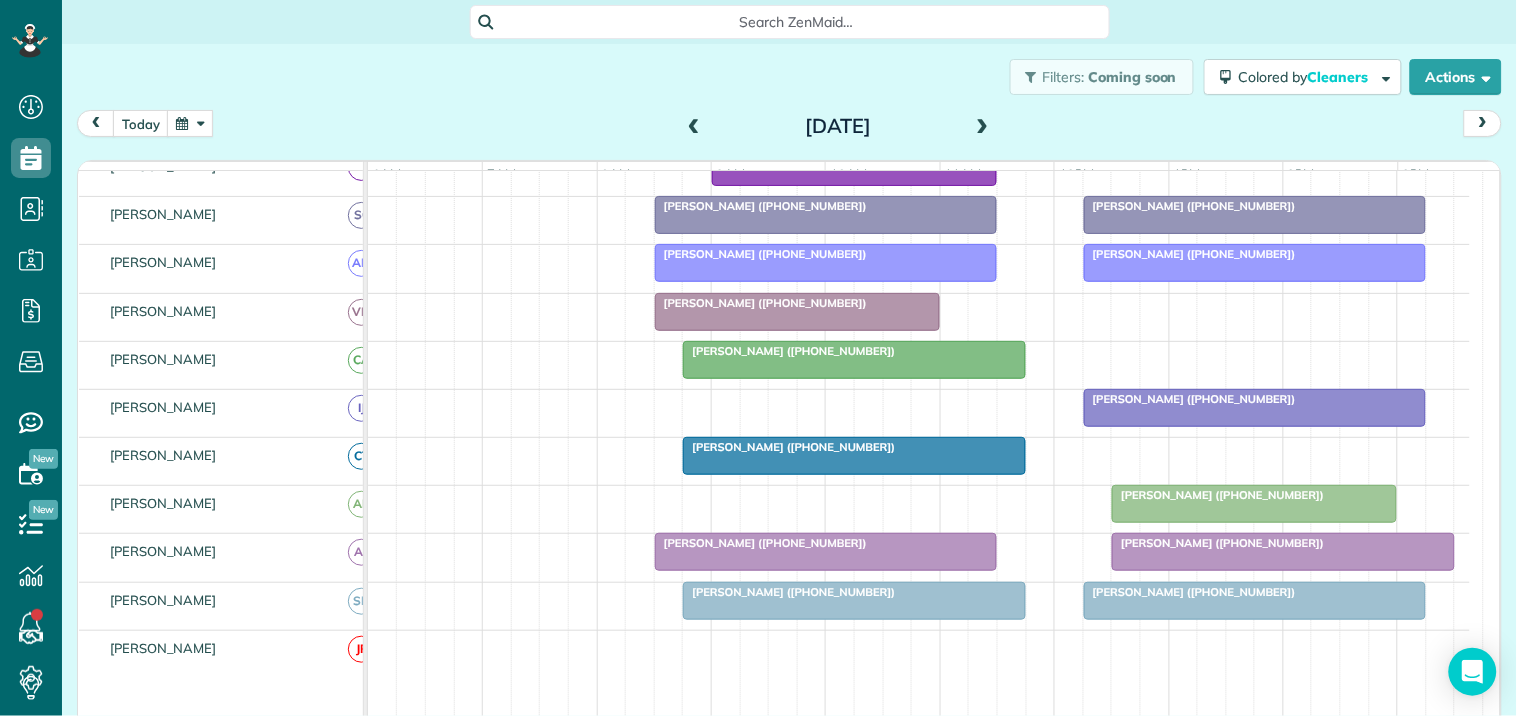 click at bounding box center (694, 127) 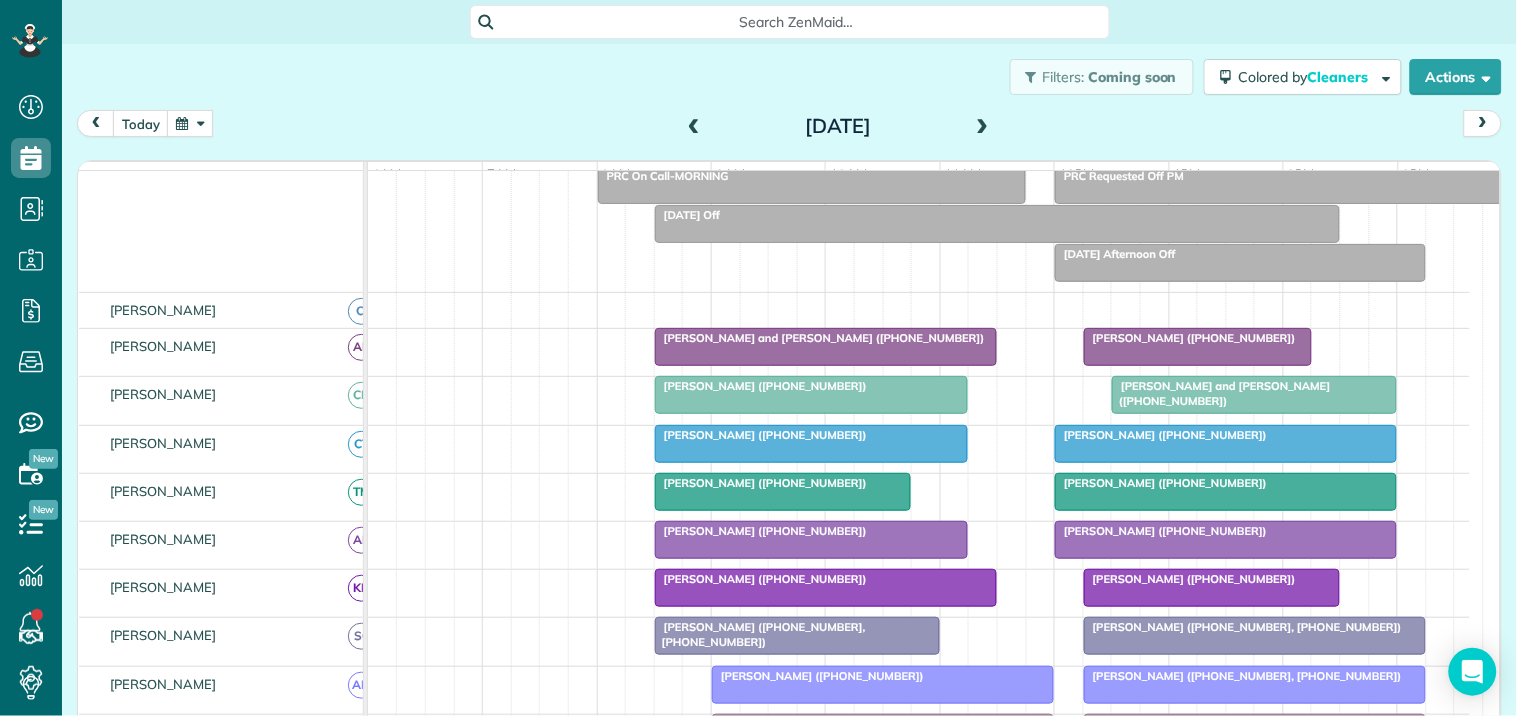 click at bounding box center (983, 127) 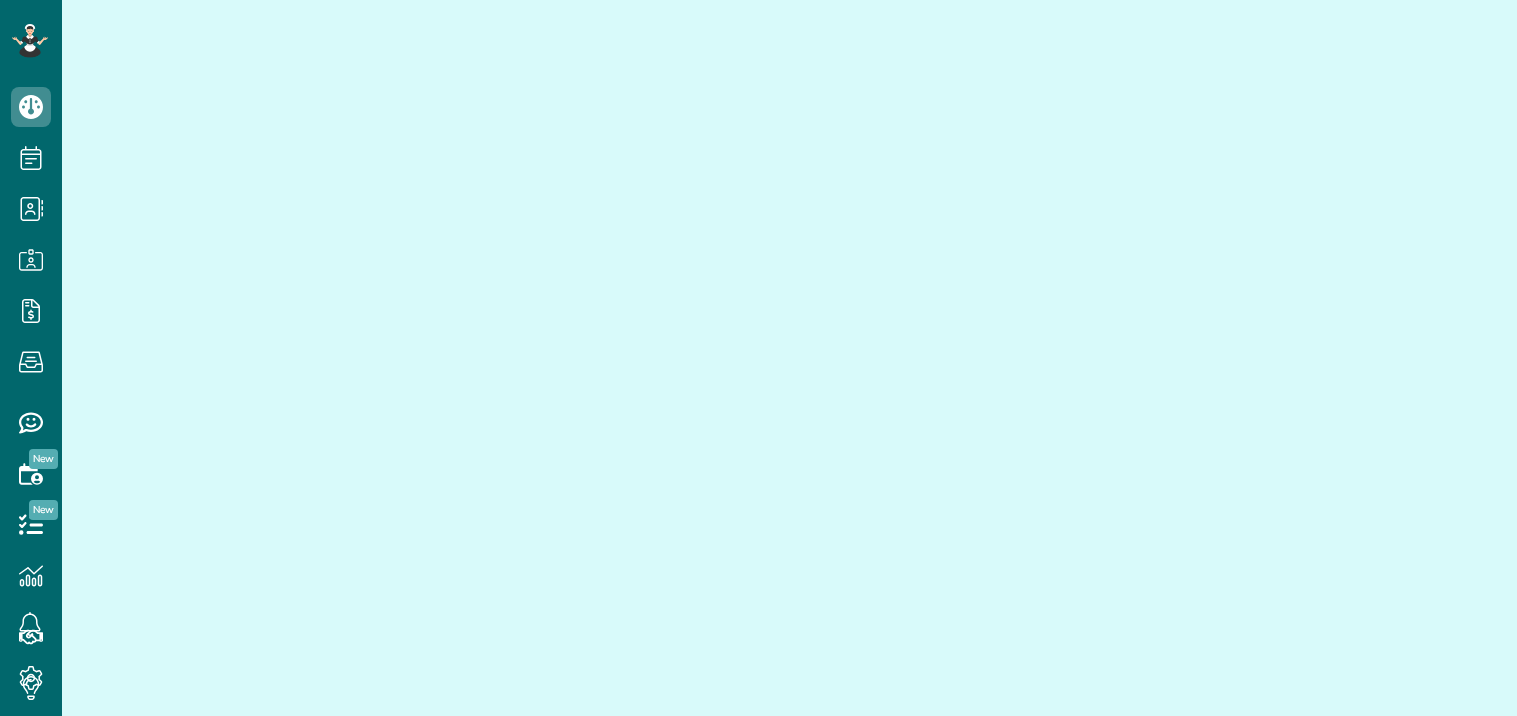 scroll, scrollTop: 0, scrollLeft: 0, axis: both 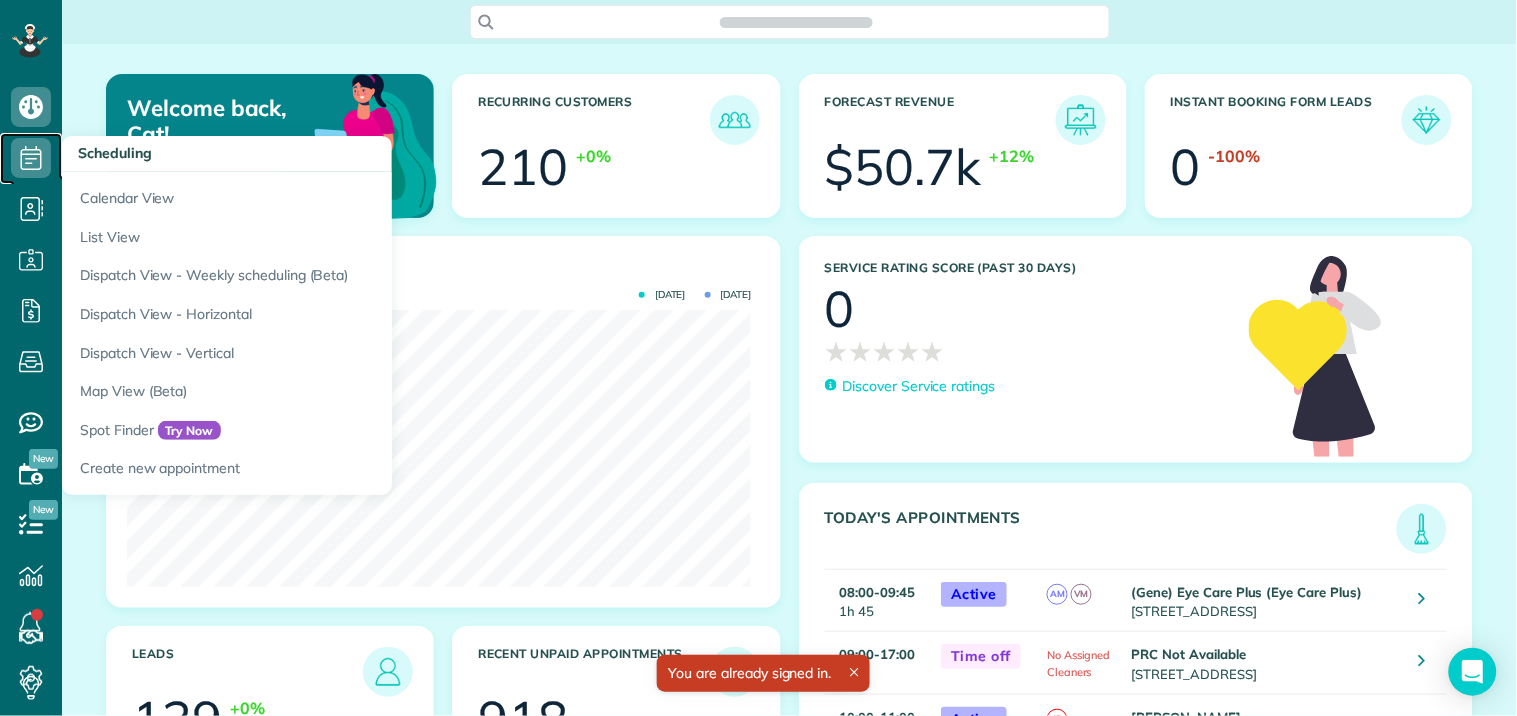 click 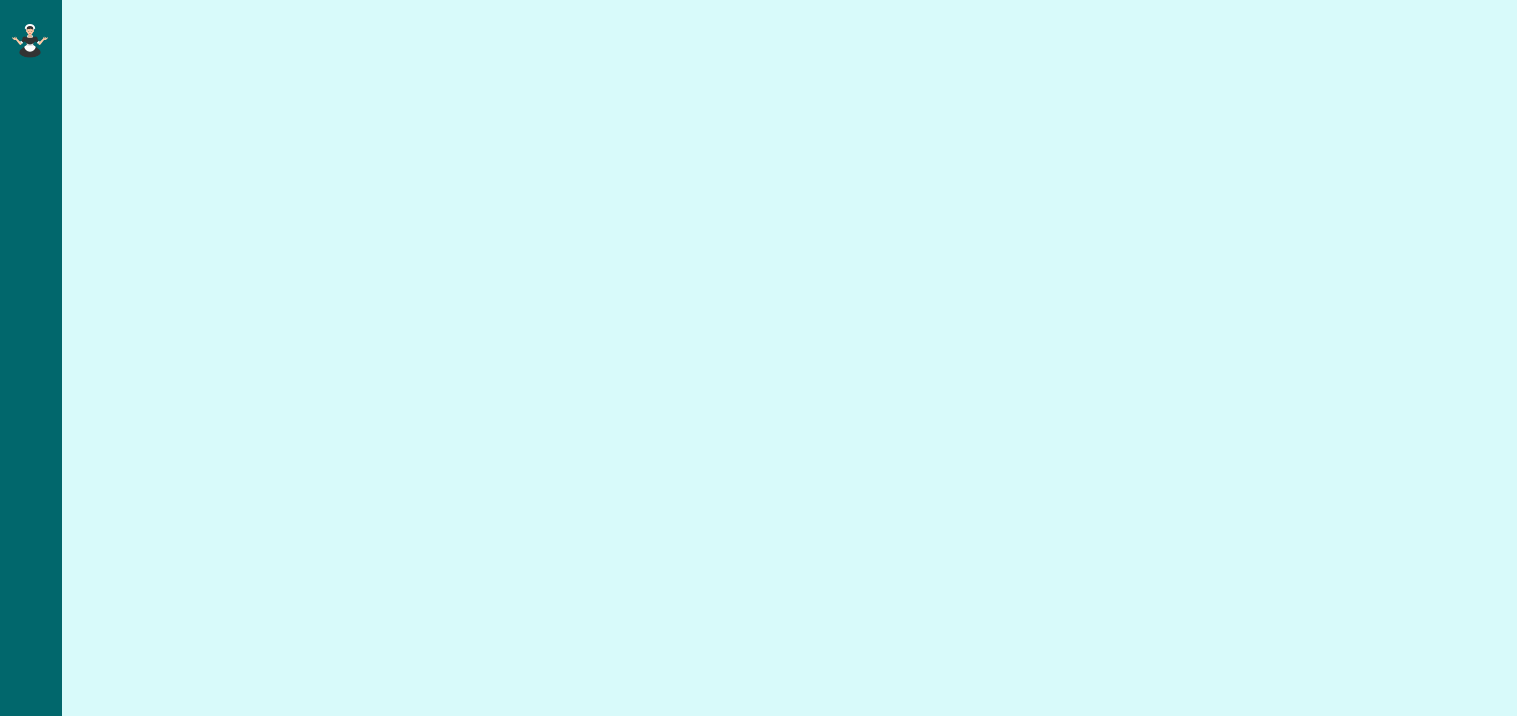 scroll, scrollTop: 0, scrollLeft: 0, axis: both 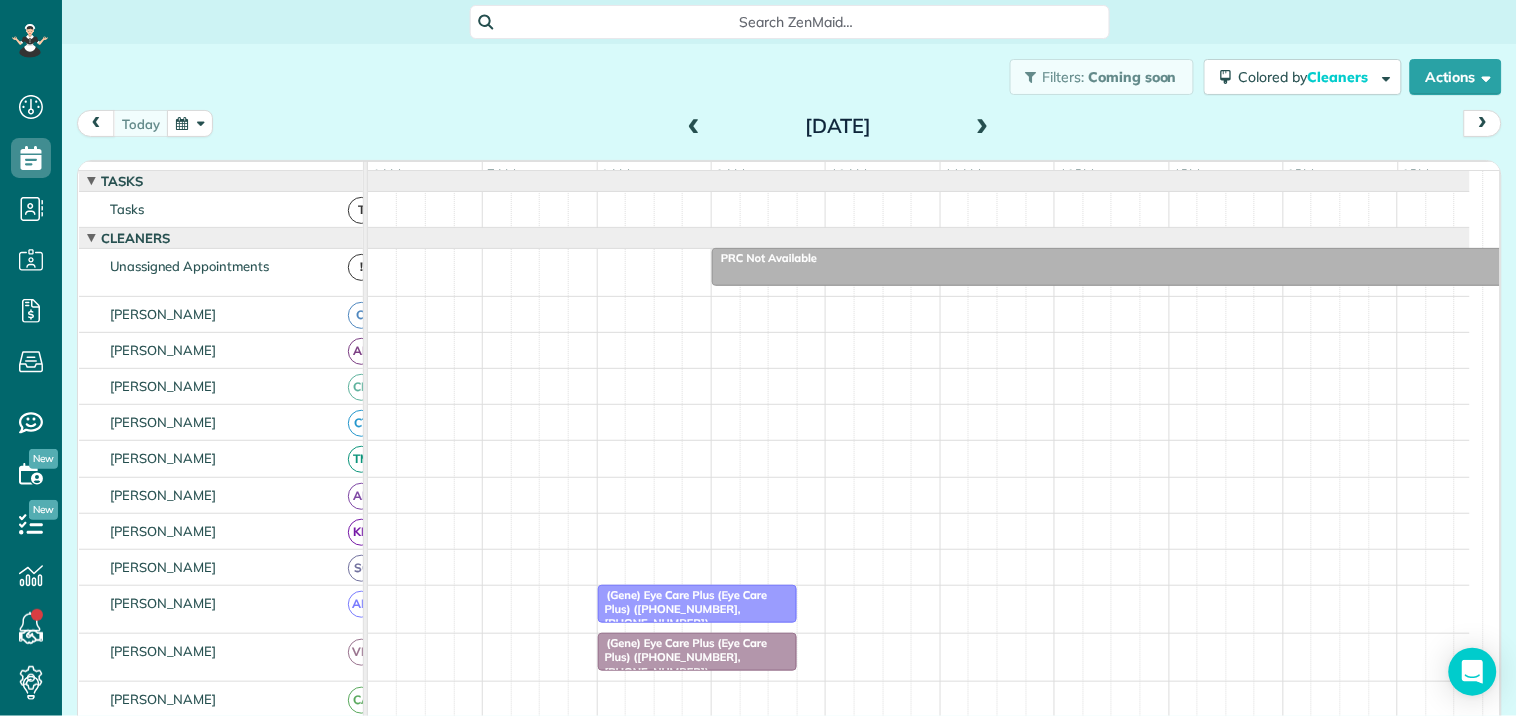 click at bounding box center (190, 123) 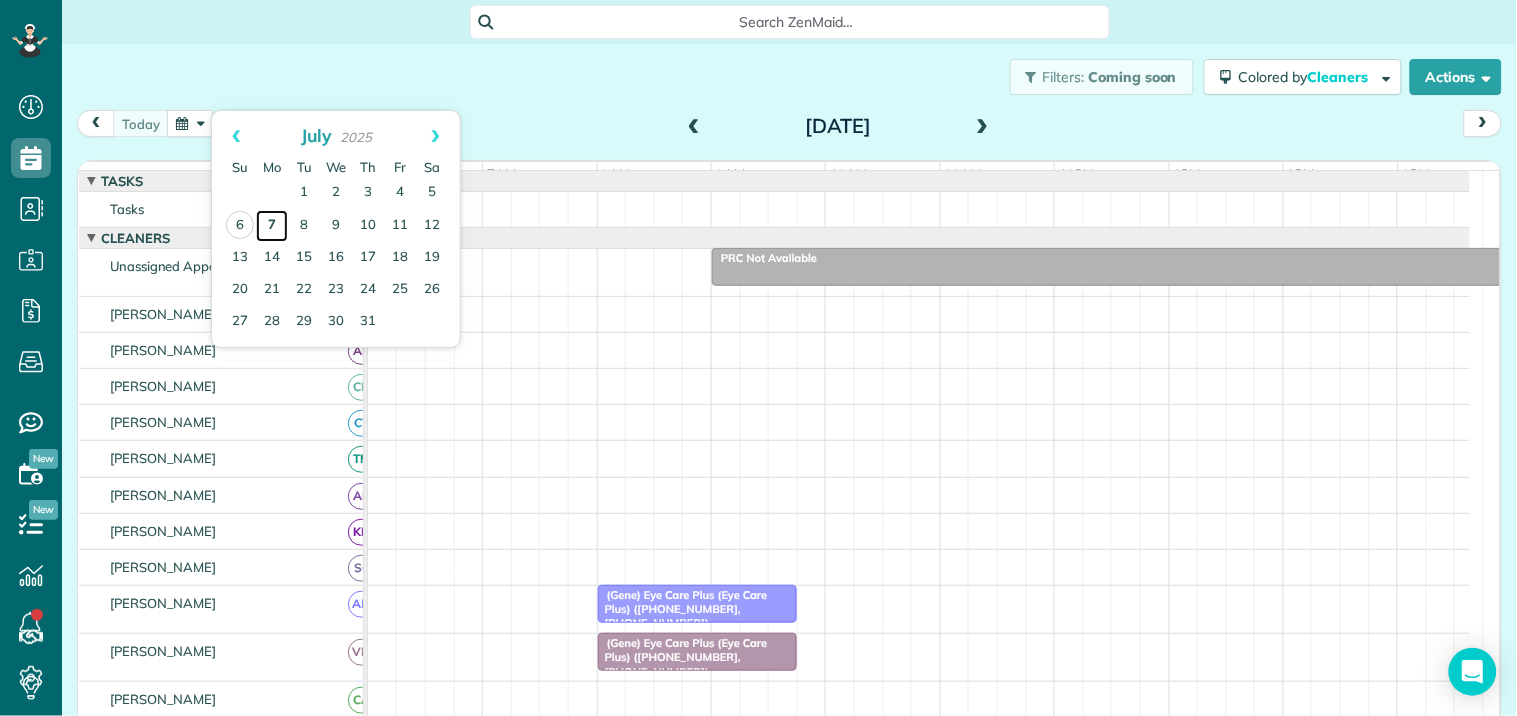 click on "7" at bounding box center [272, 226] 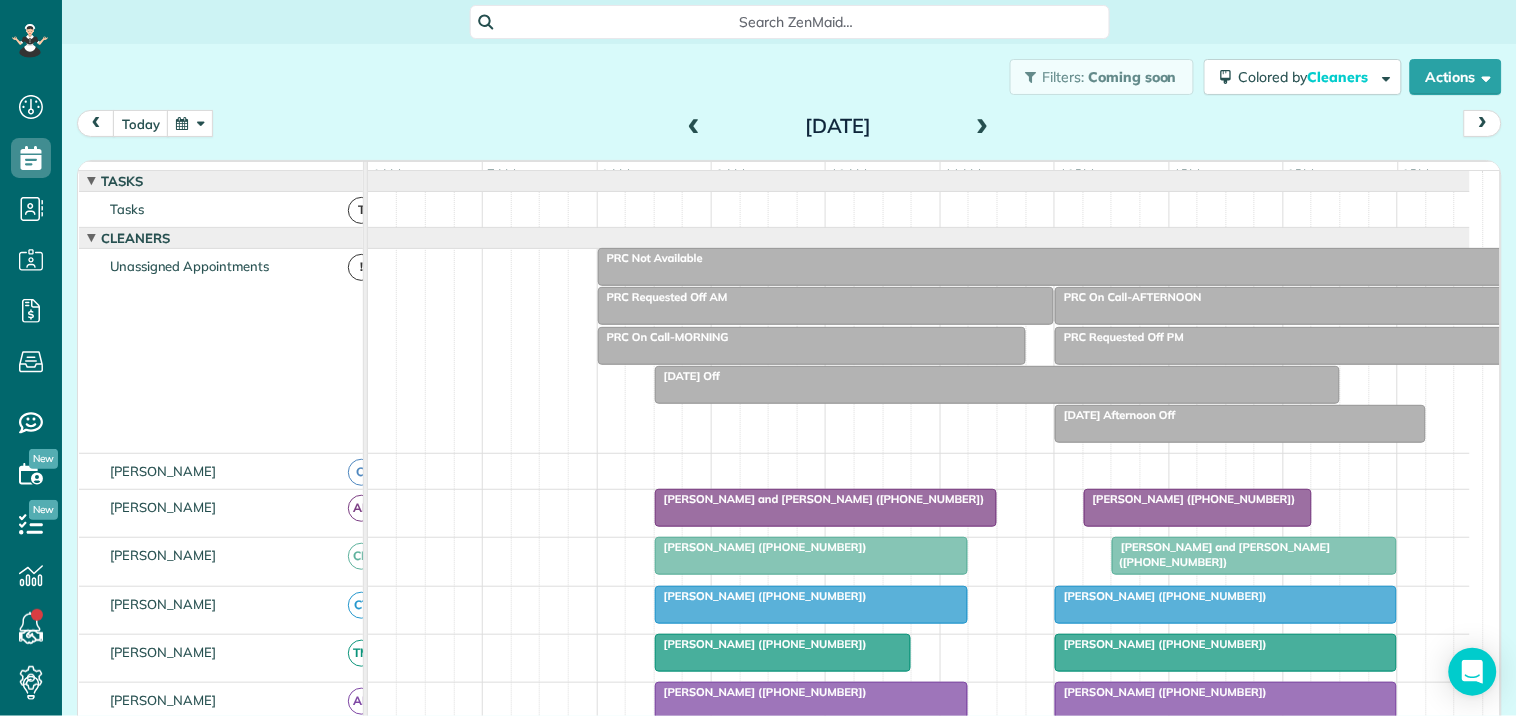 scroll, scrollTop: 173, scrollLeft: 0, axis: vertical 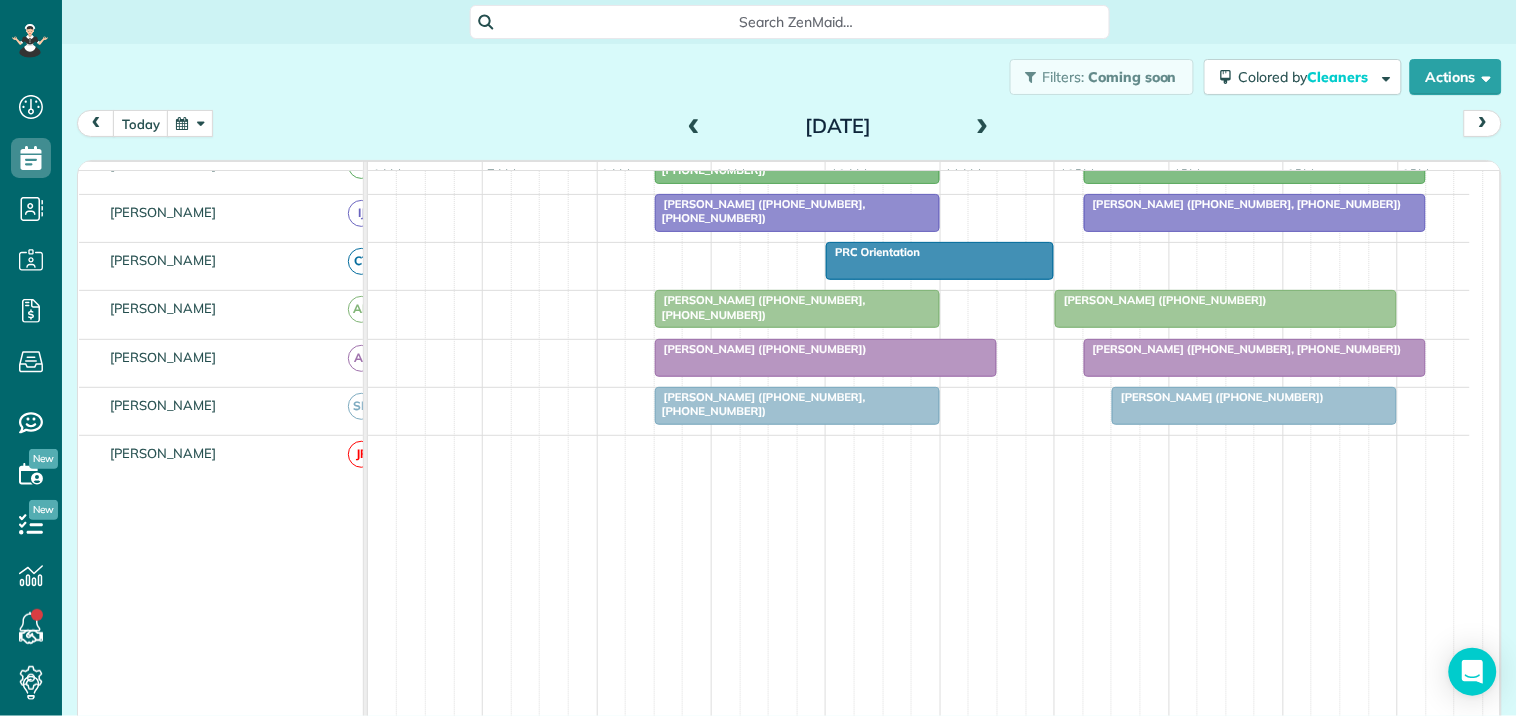 click at bounding box center (190, 123) 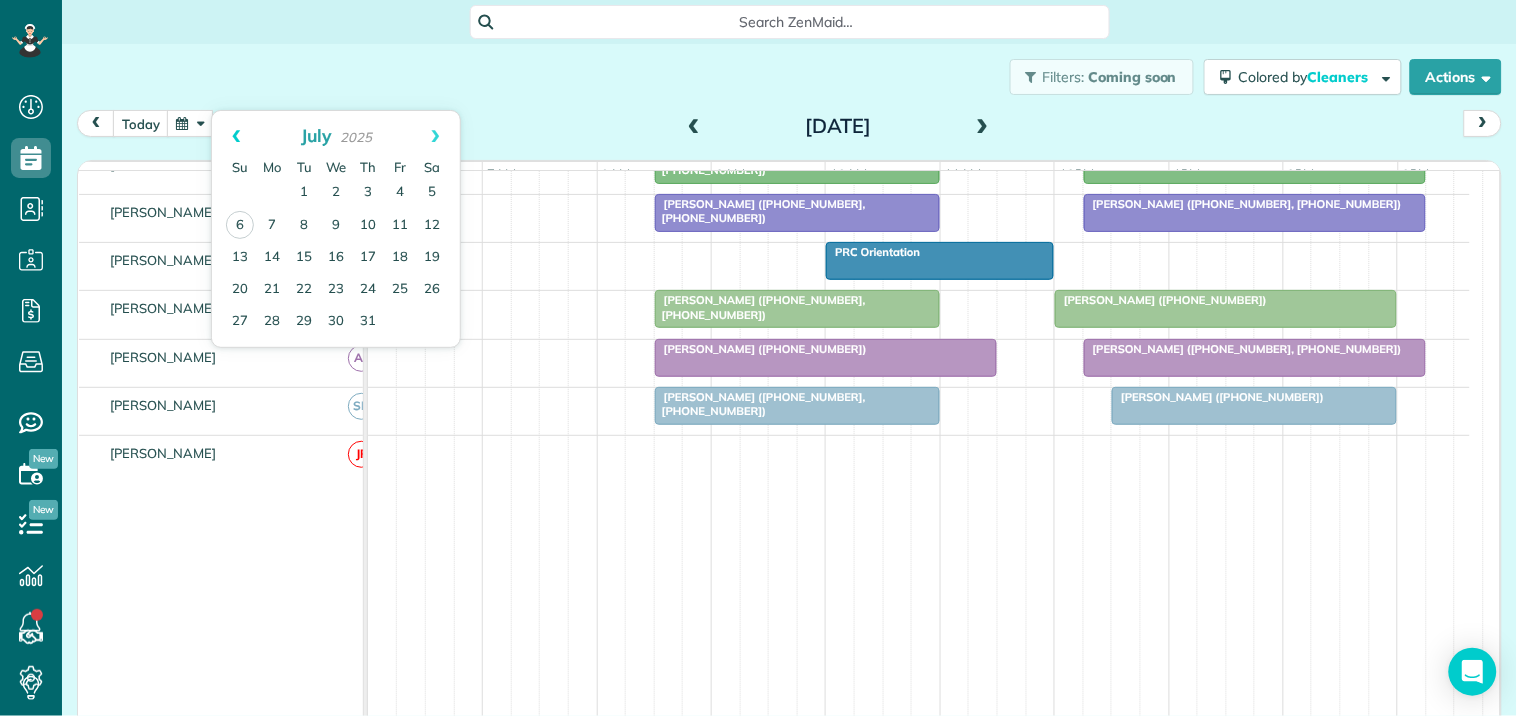 click on "Prev" at bounding box center [236, 136] 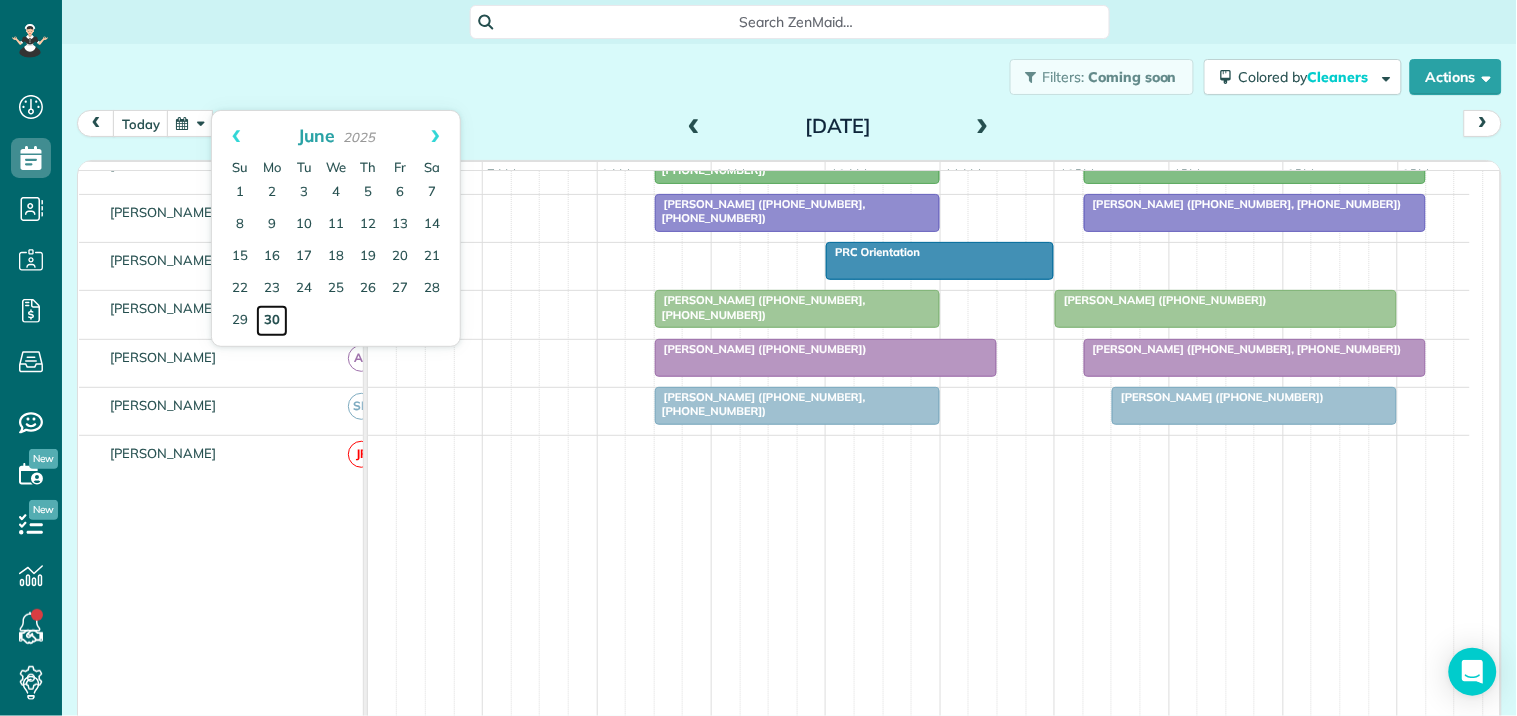click on "30" at bounding box center (272, 321) 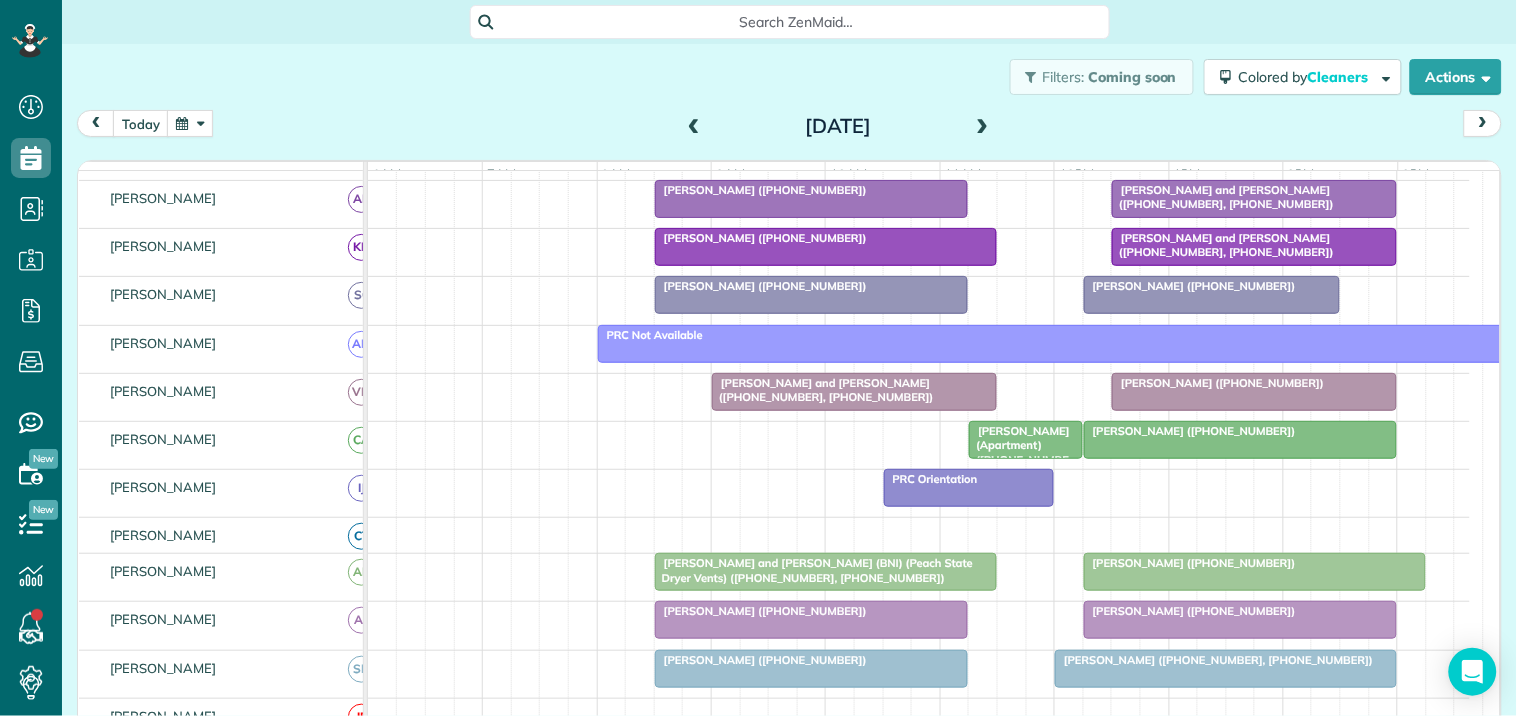 scroll, scrollTop: 738, scrollLeft: 0, axis: vertical 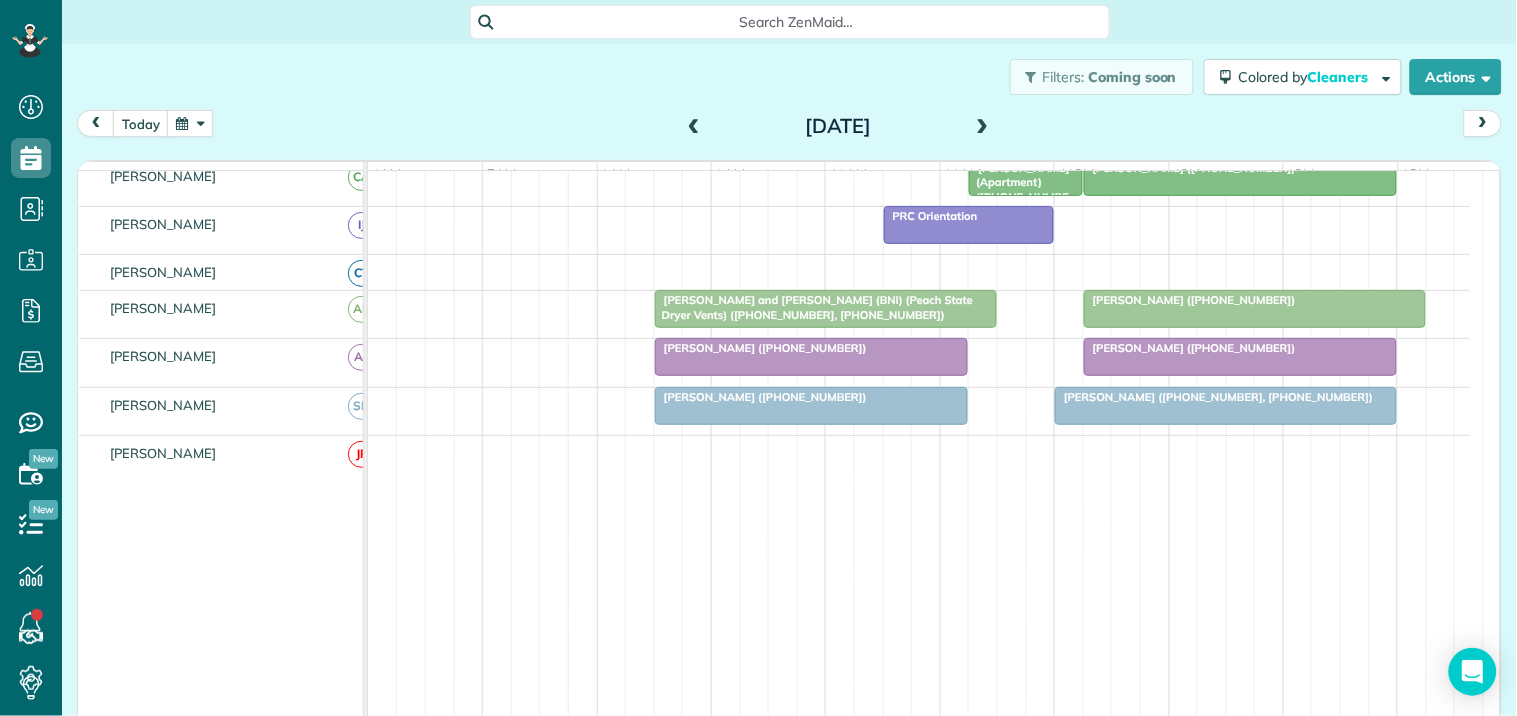 click at bounding box center (1226, 406) 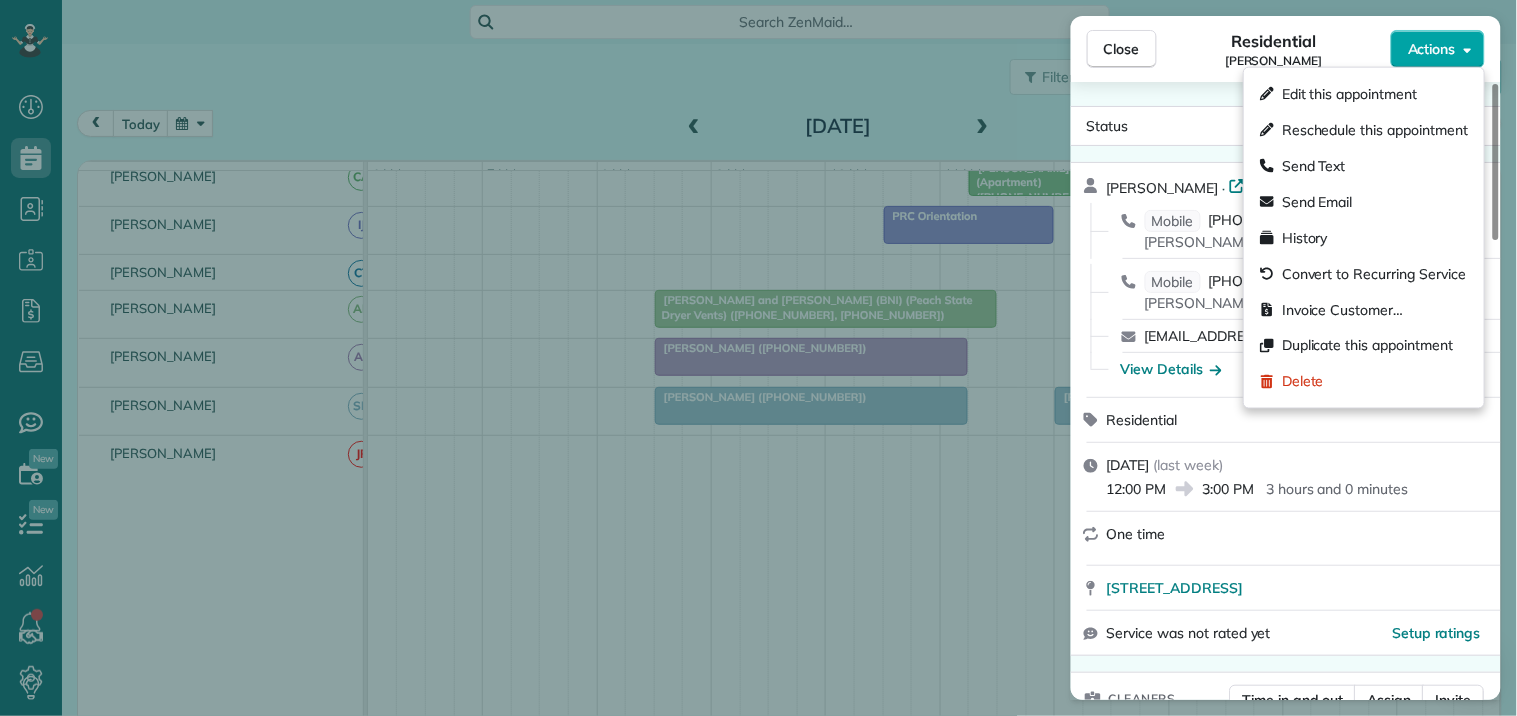 click on "Actions" at bounding box center (1438, 49) 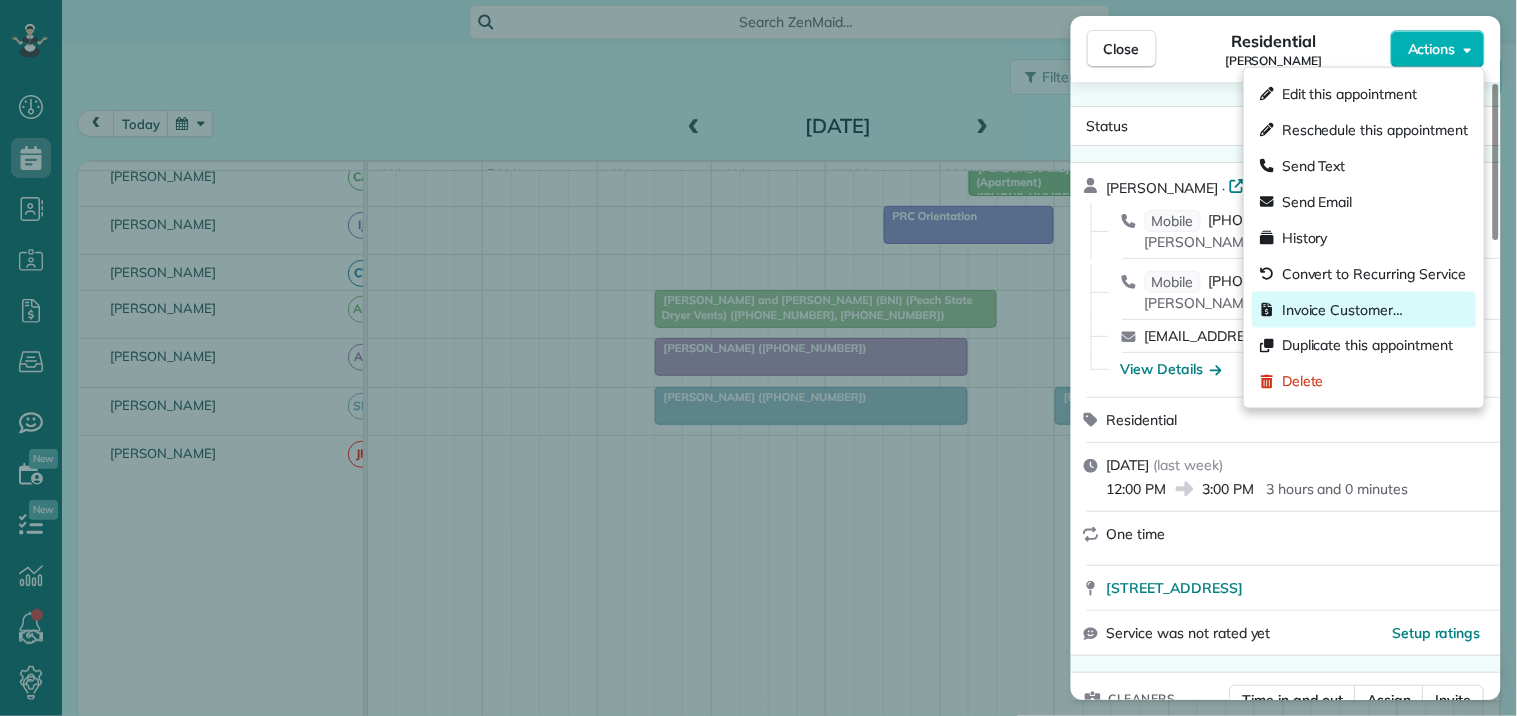 click on "Invoice Customer…" at bounding box center [1342, 310] 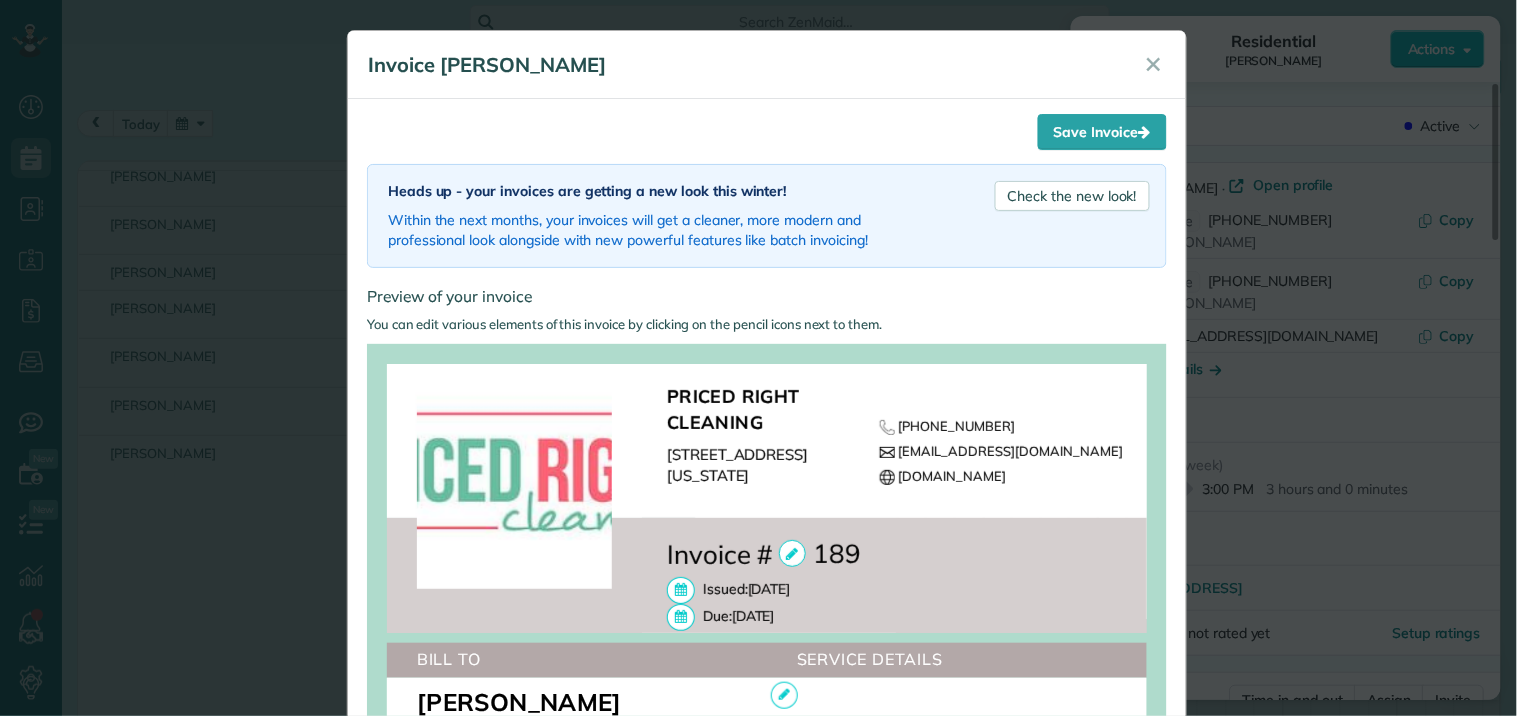 scroll, scrollTop: 555, scrollLeft: 0, axis: vertical 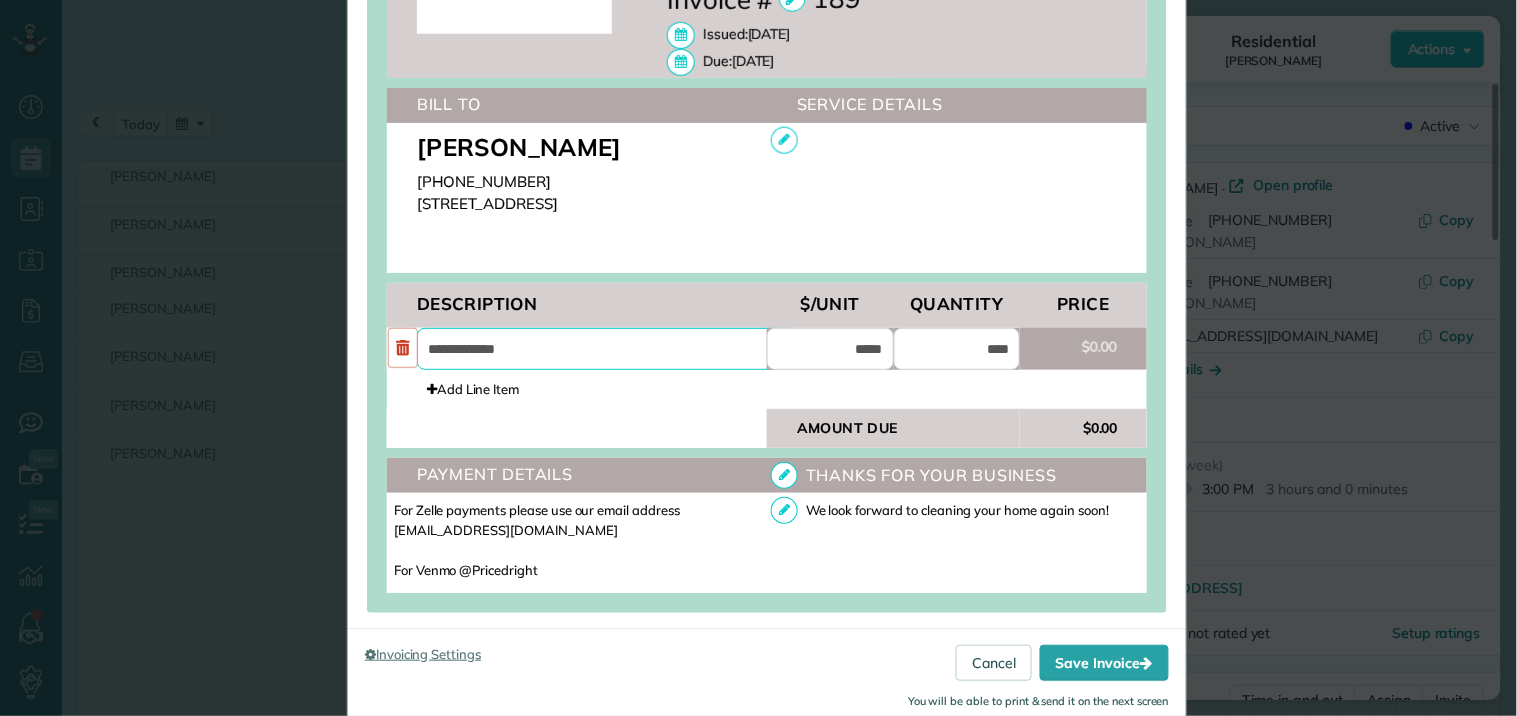 drag, startPoint x: 563, startPoint y: 355, endPoint x: 480, endPoint y: 371, distance: 84.5281 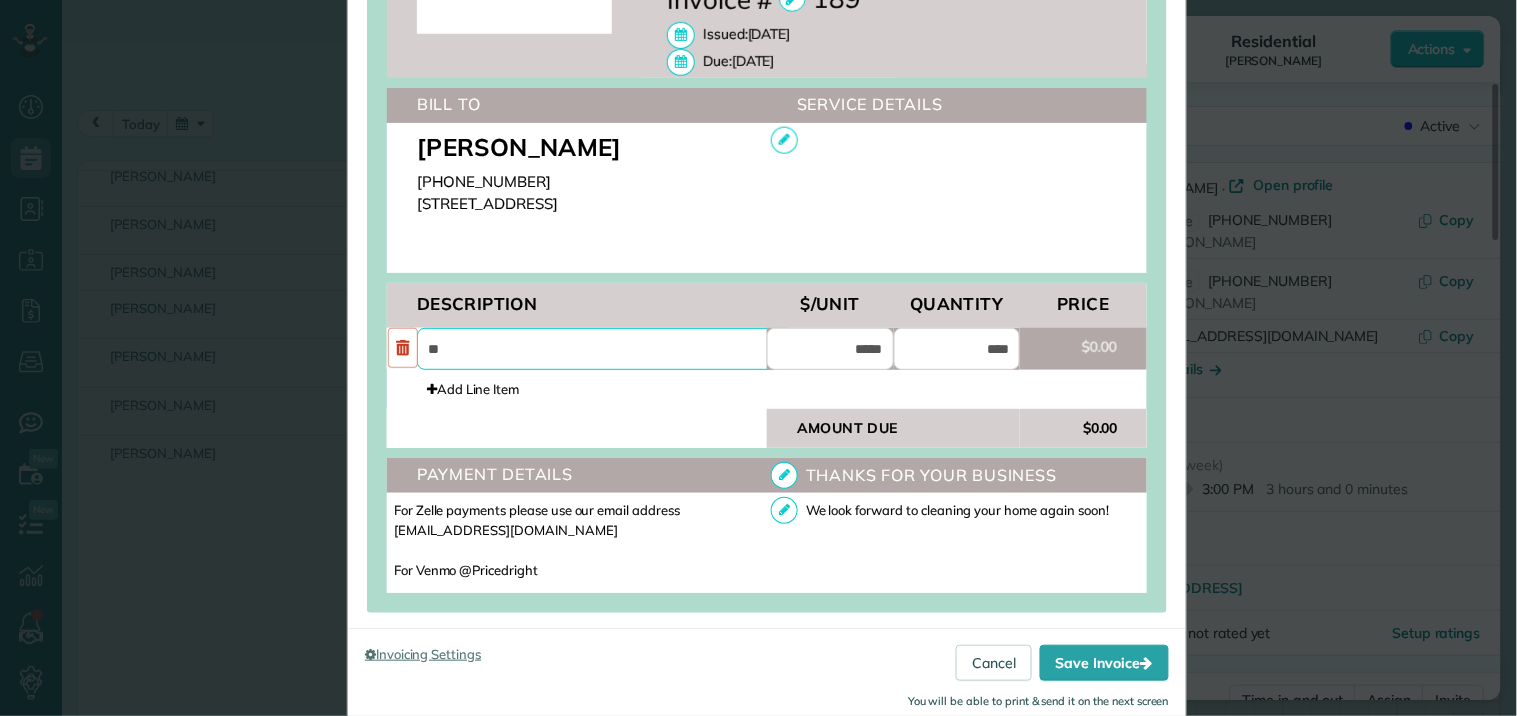 type on "*" 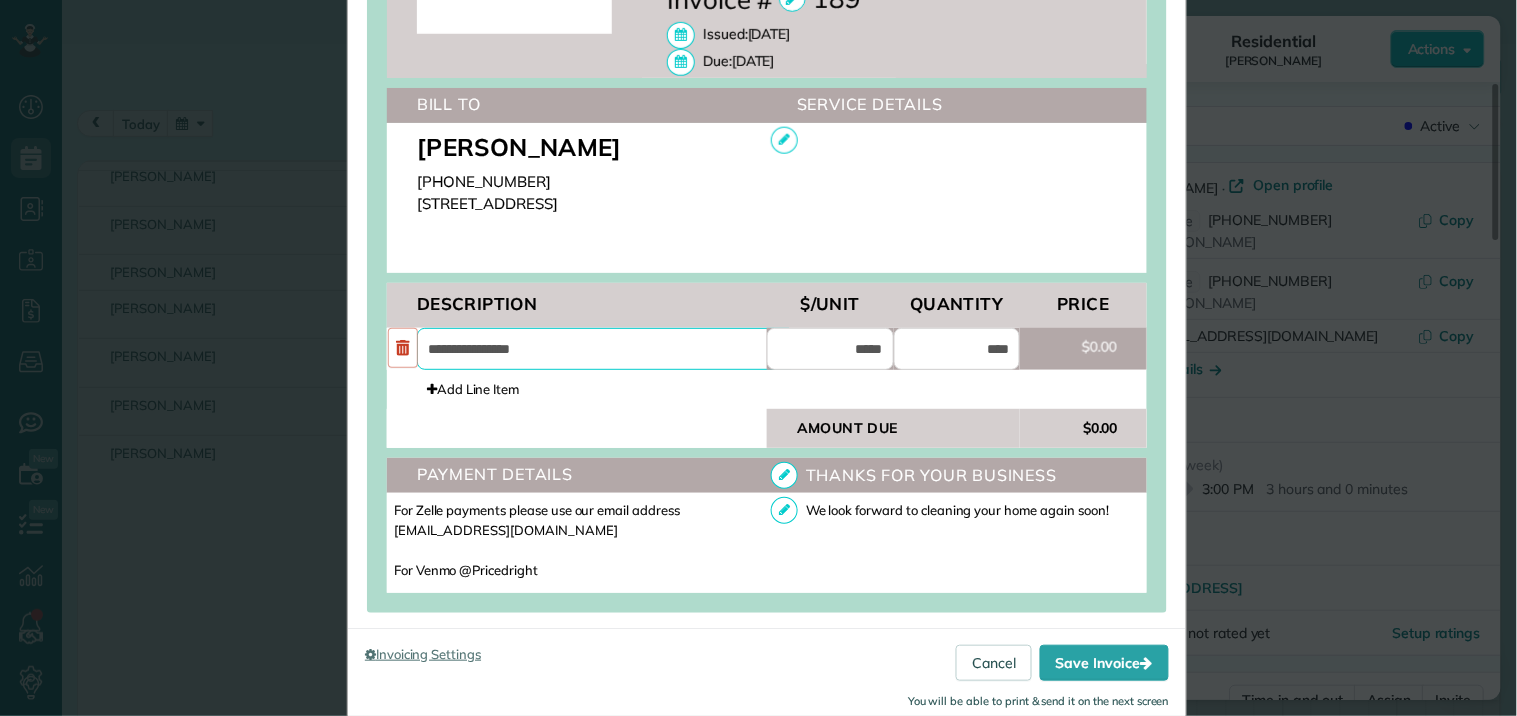 type on "**********" 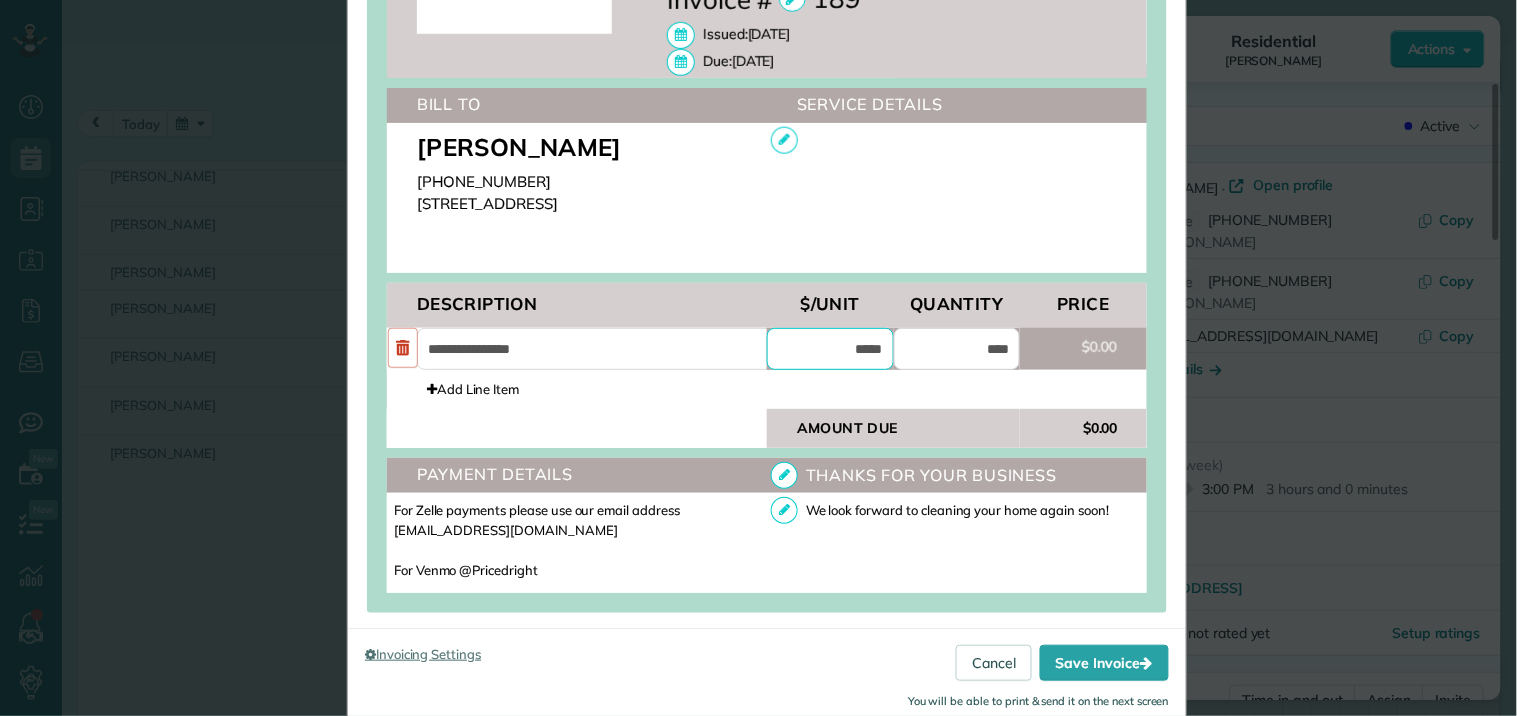 click on "*****" at bounding box center [830, 349] 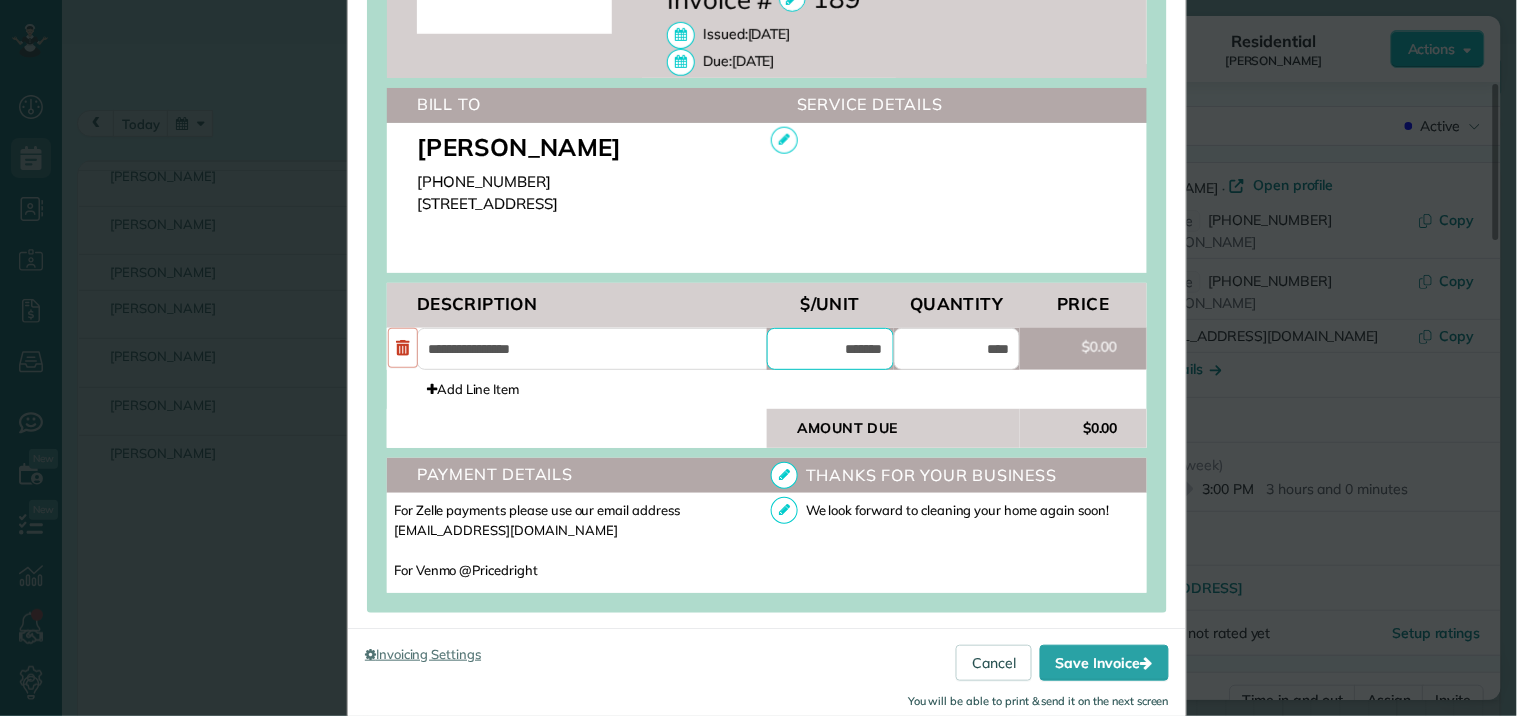 type on "*******" 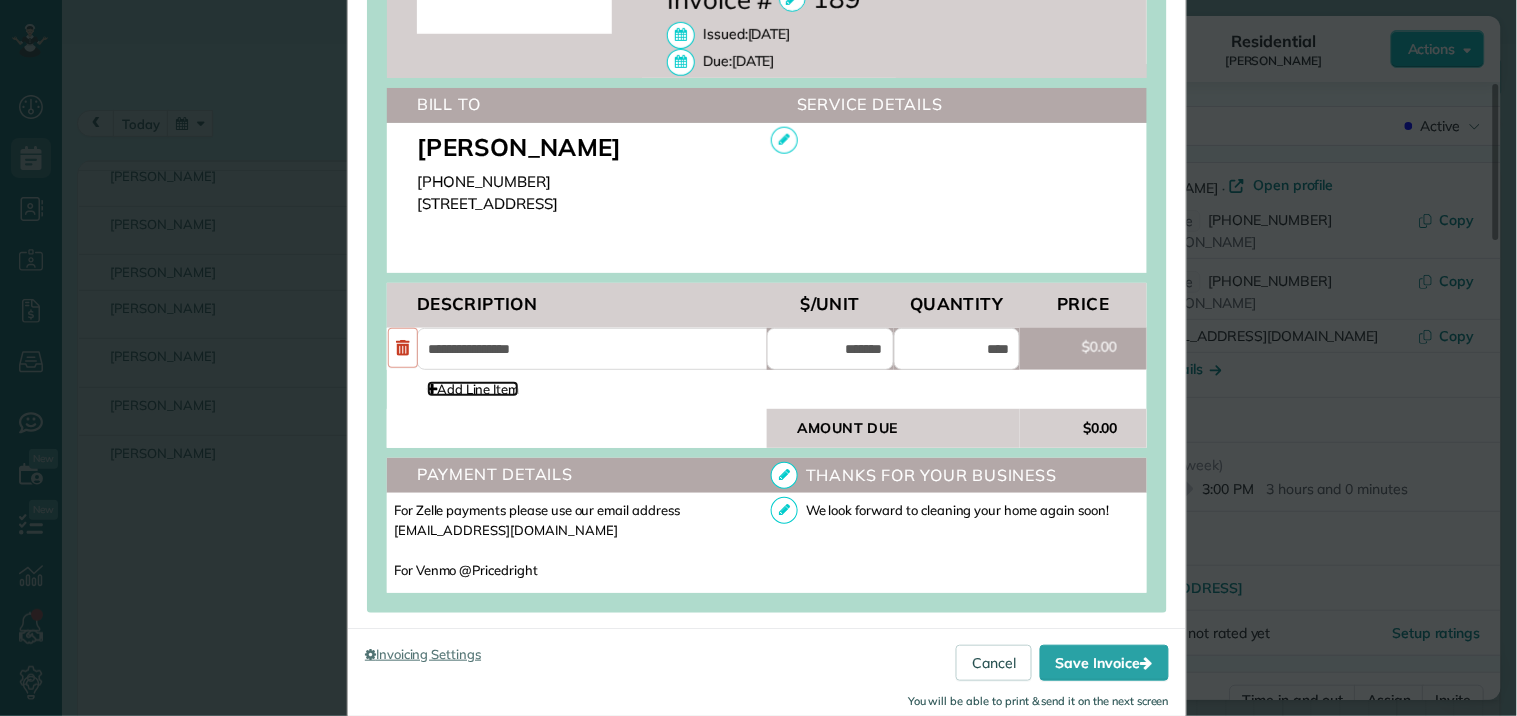 click on "Add Line Item" at bounding box center (473, 389) 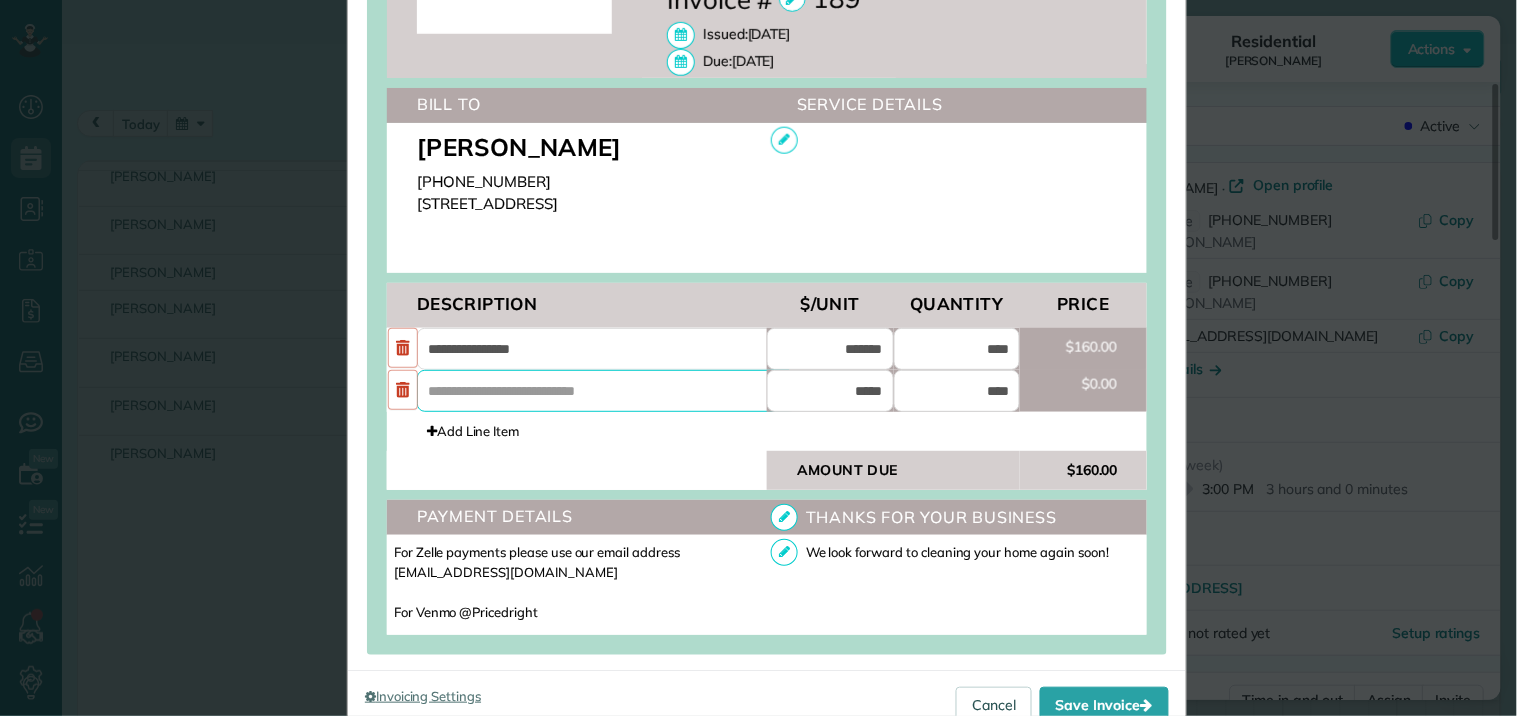 click at bounding box center (607, 391) 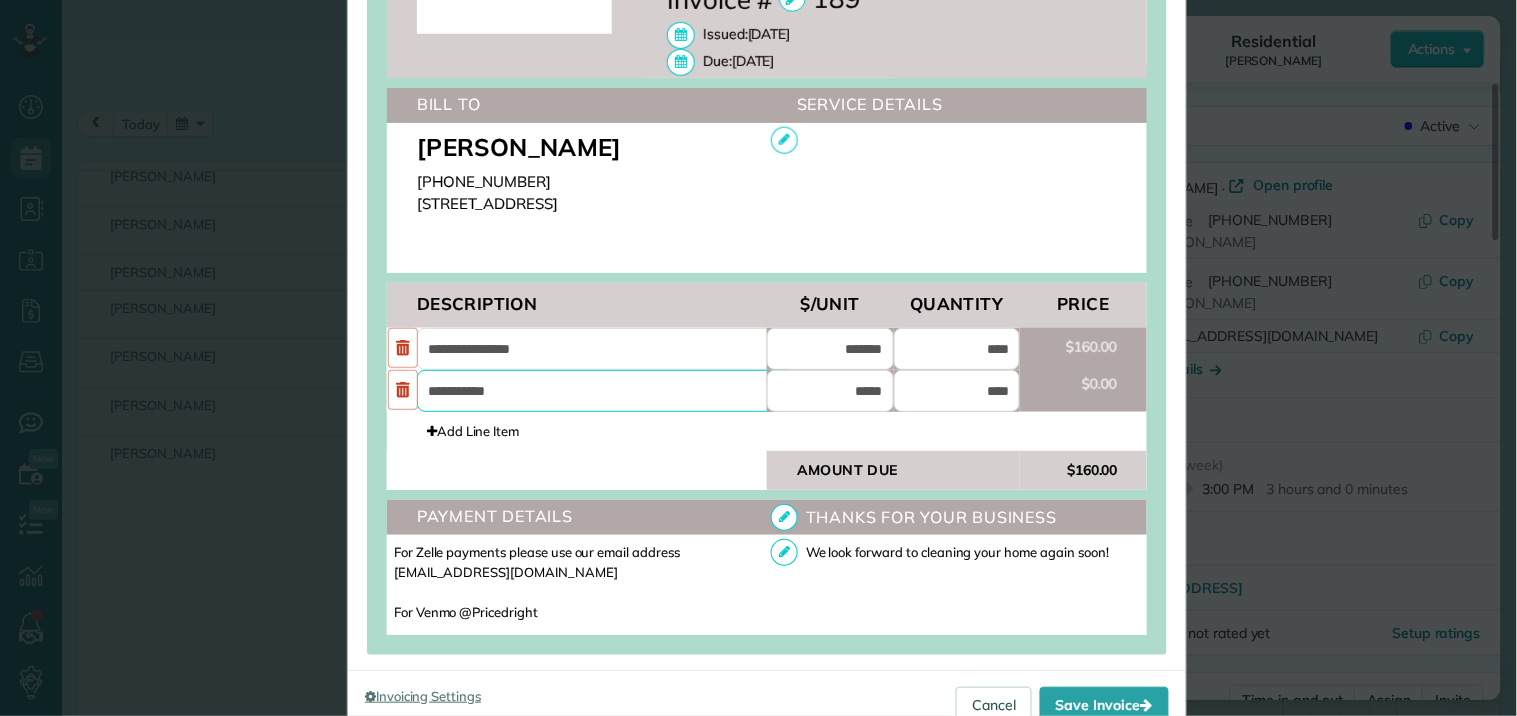 type on "**********" 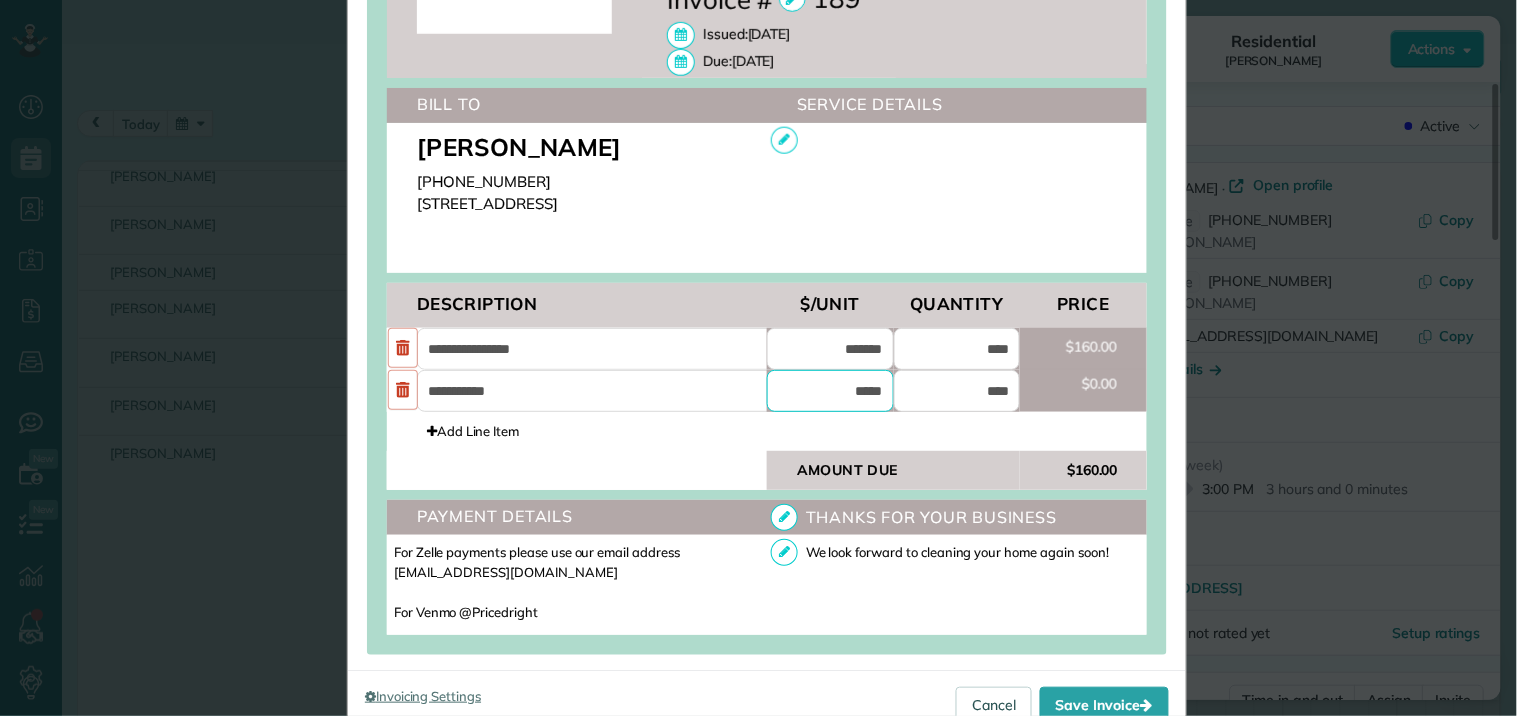 click on "*****" at bounding box center [830, 391] 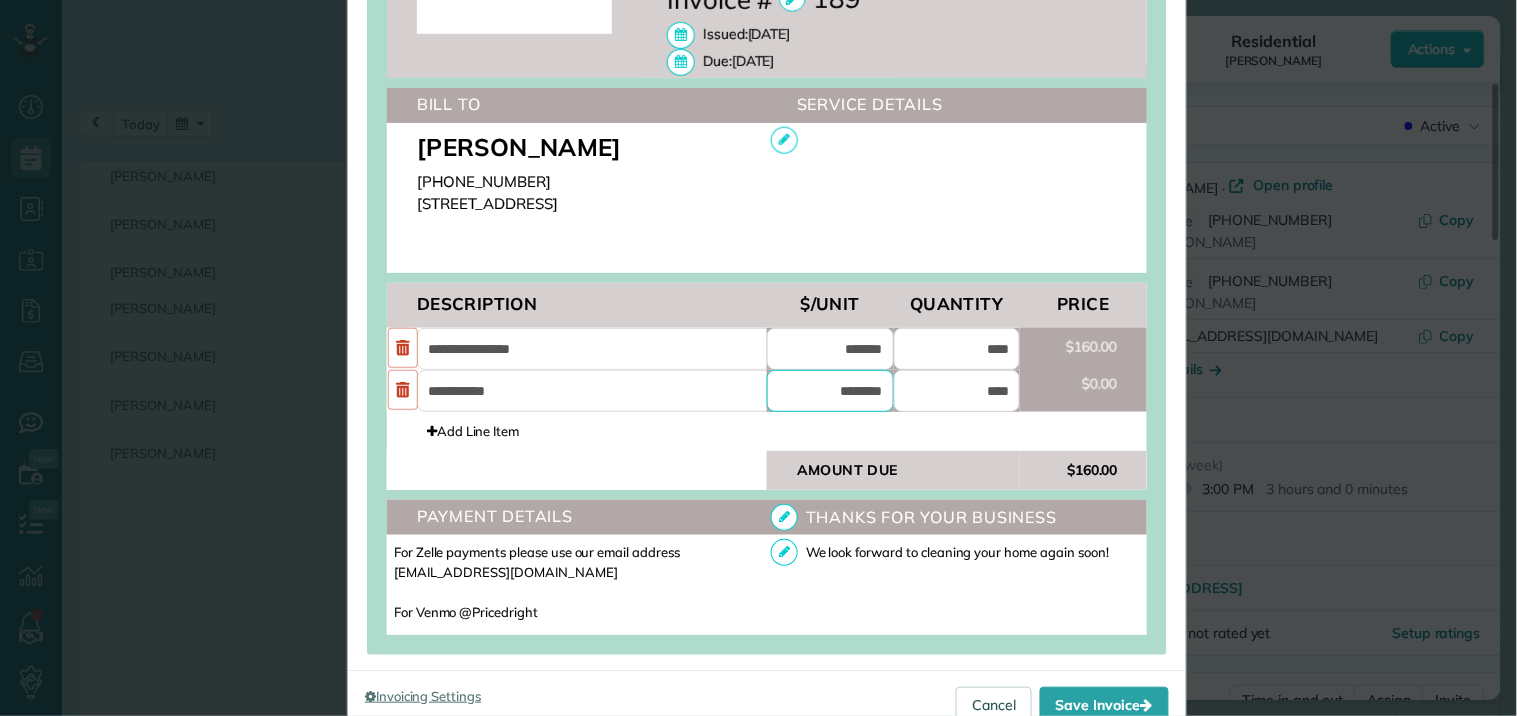 type on "********" 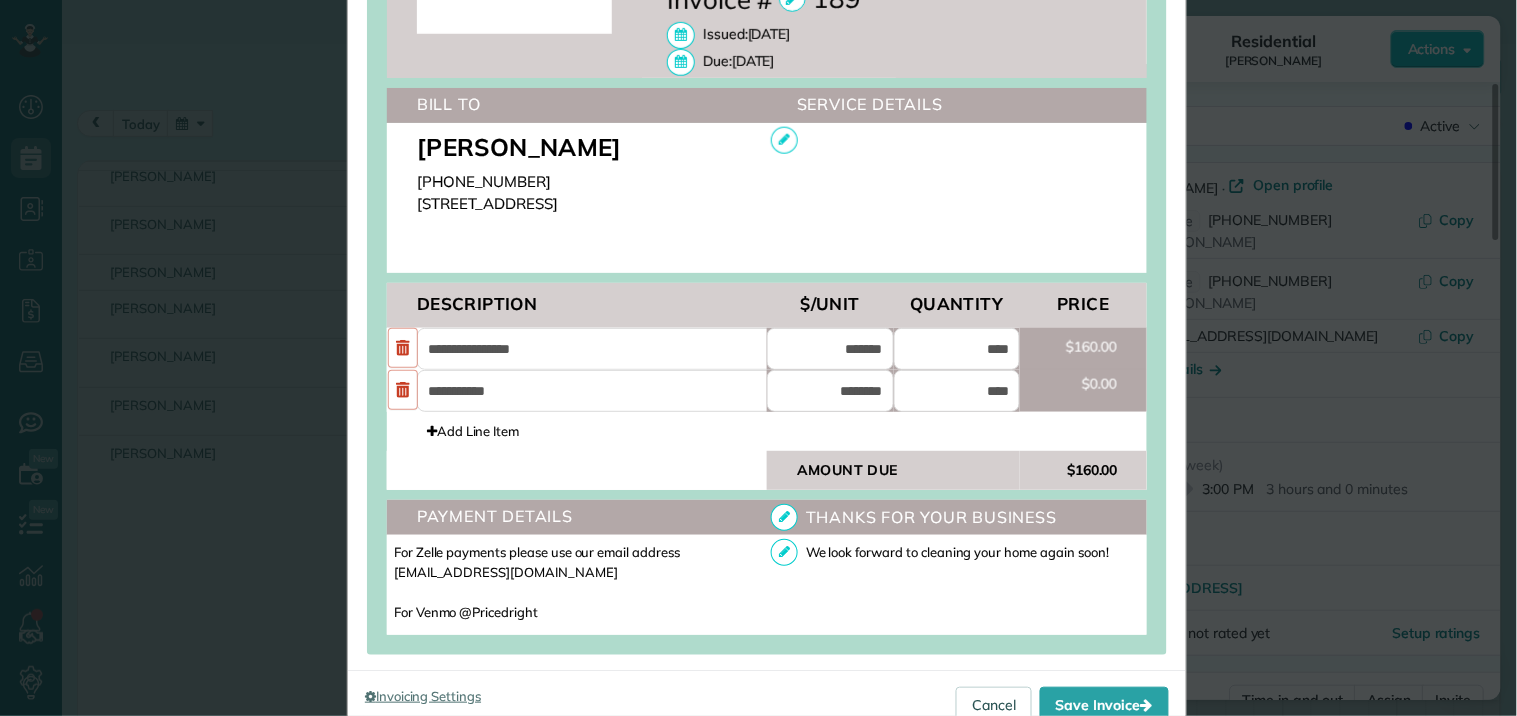 click on "Add Line Item" at bounding box center (767, 431) 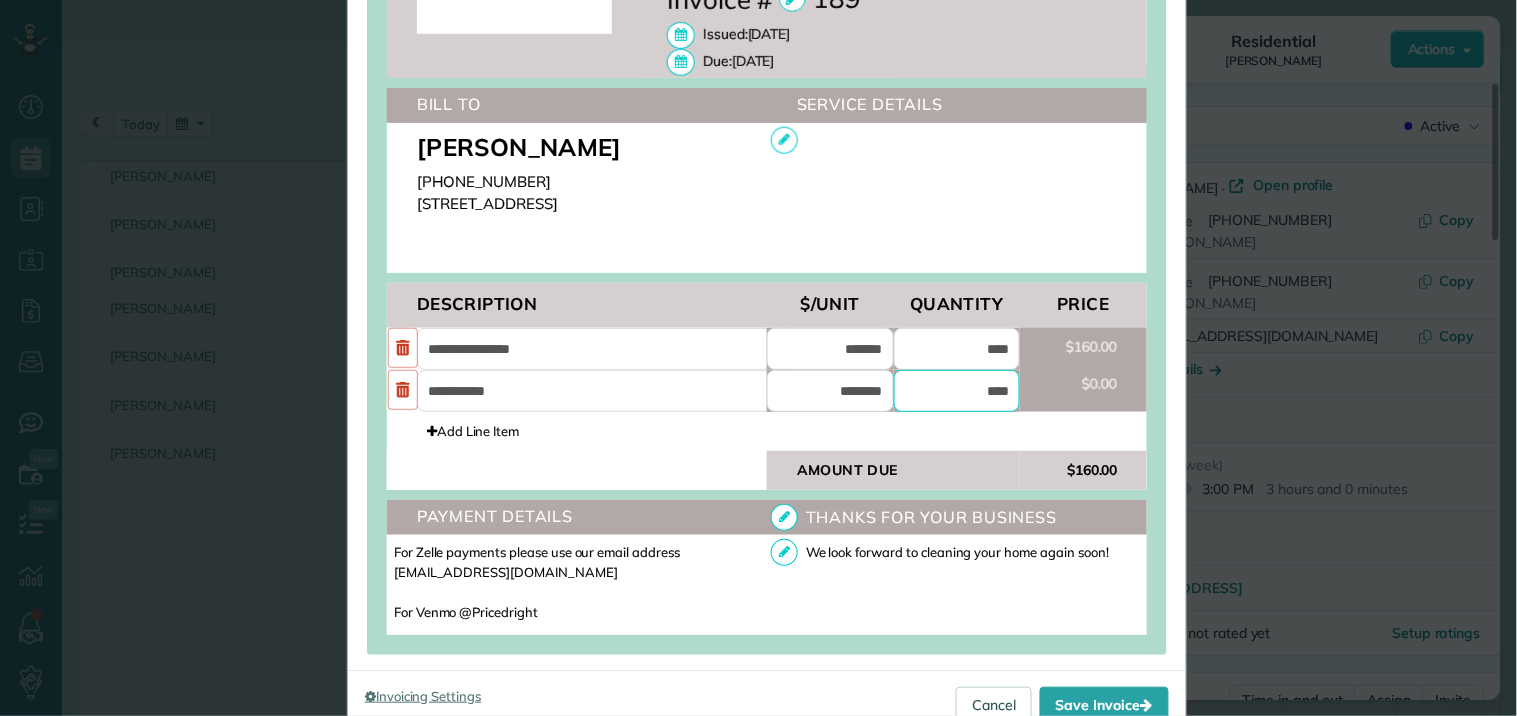 click on "****" at bounding box center (957, 391) 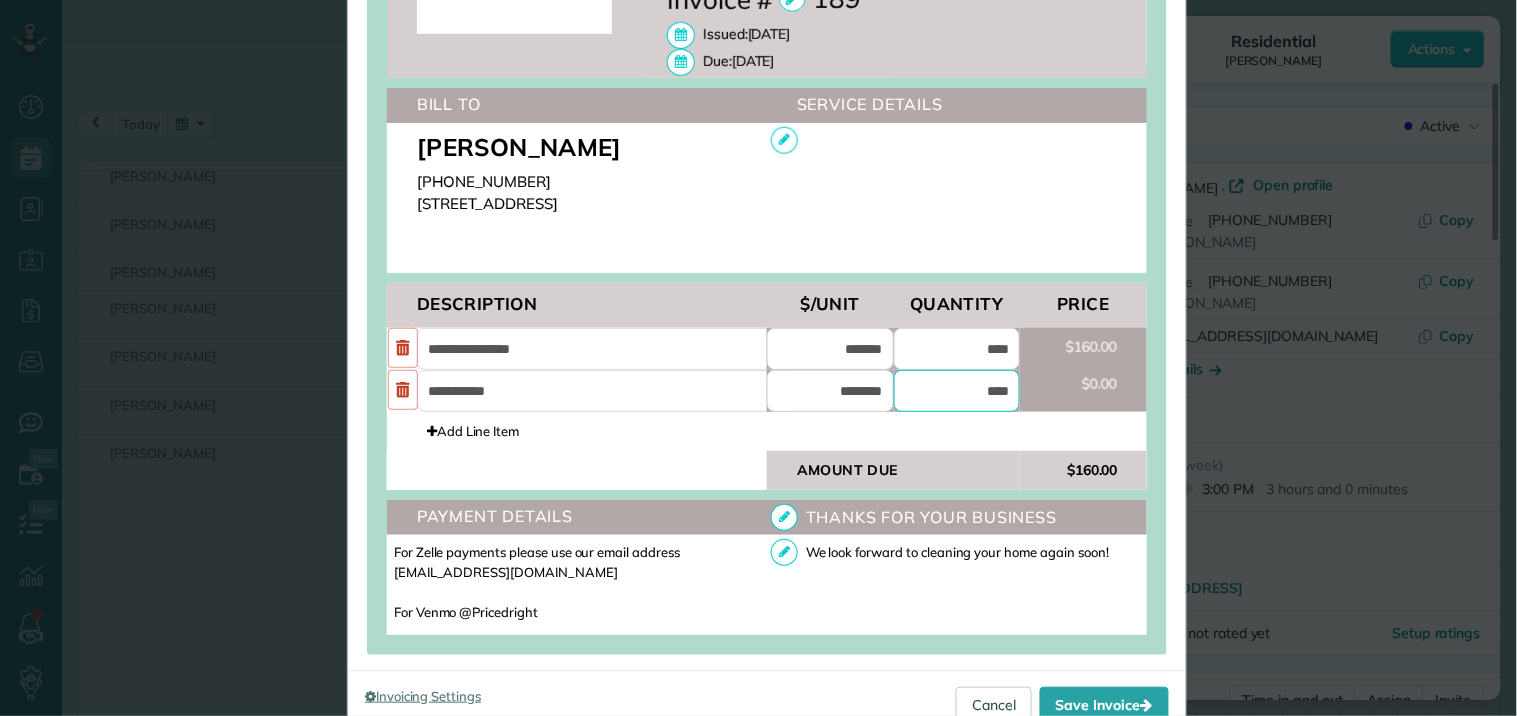 type on "****" 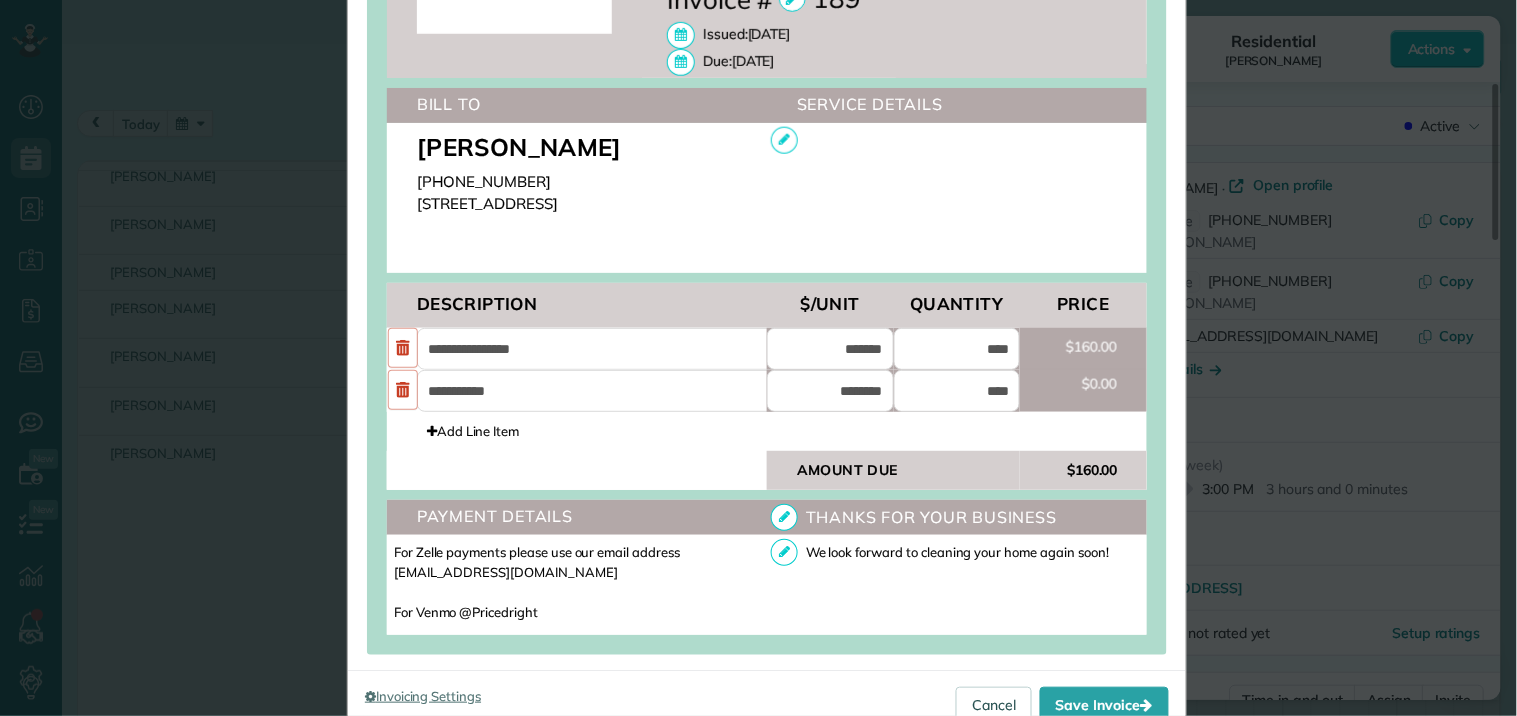 click on "Add Line Item" at bounding box center [767, 431] 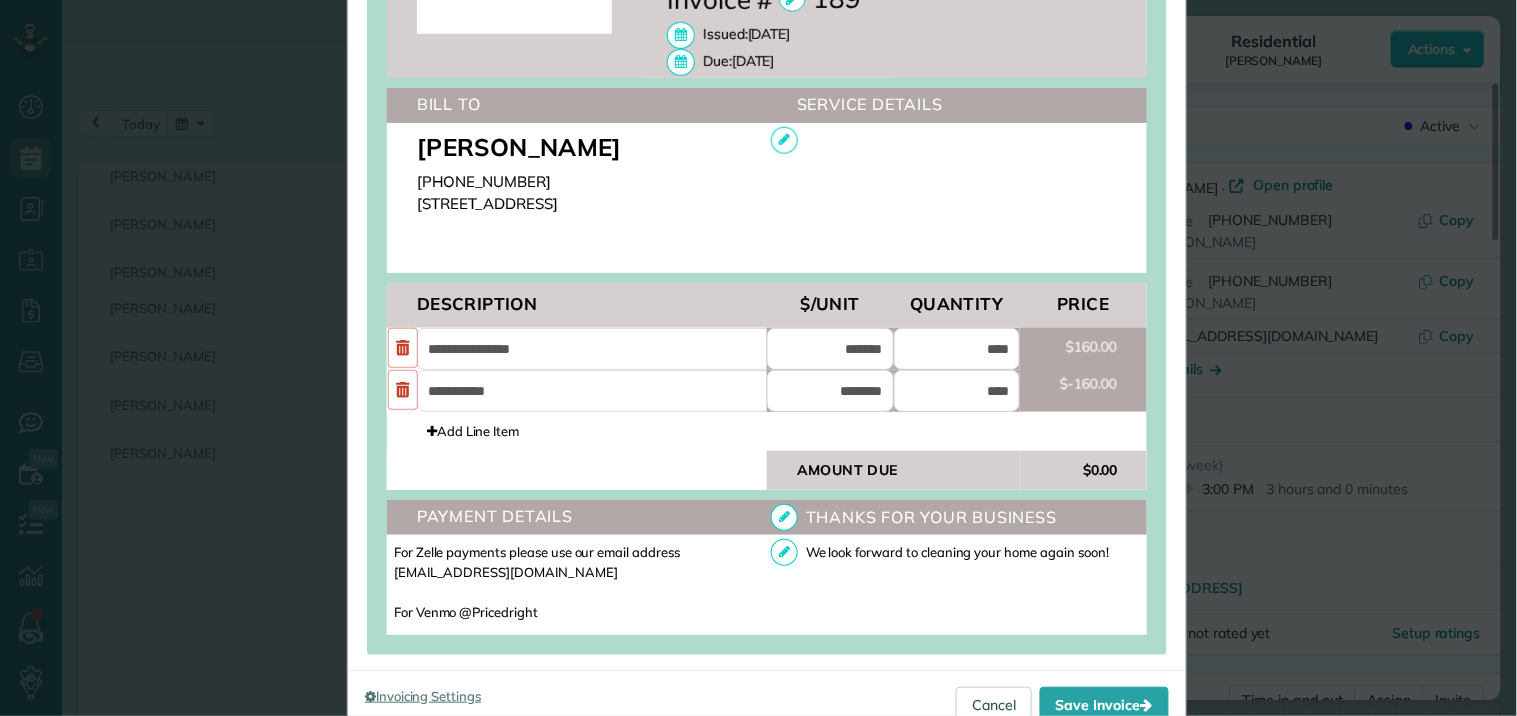 scroll, scrollTop: 637, scrollLeft: 0, axis: vertical 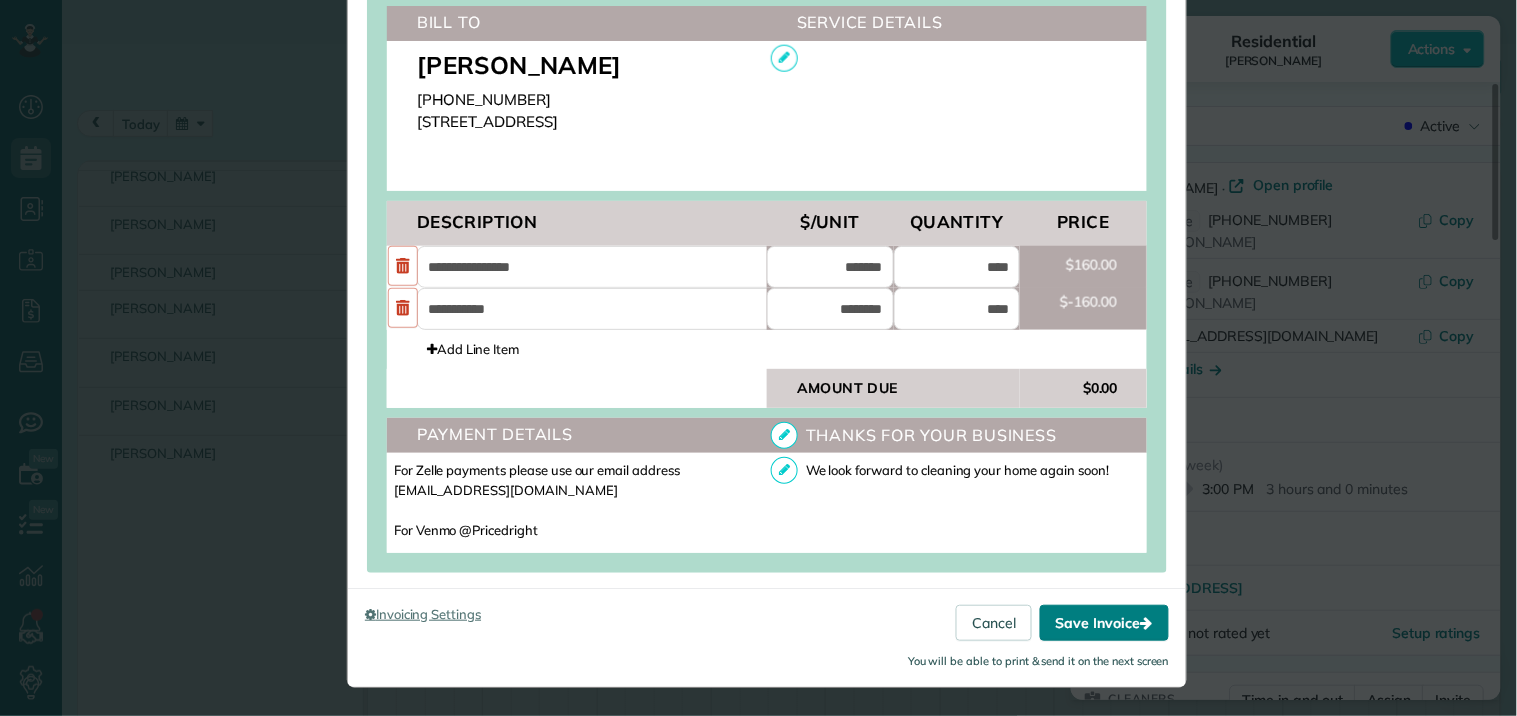 click on "Save Invoice" at bounding box center (1104, 623) 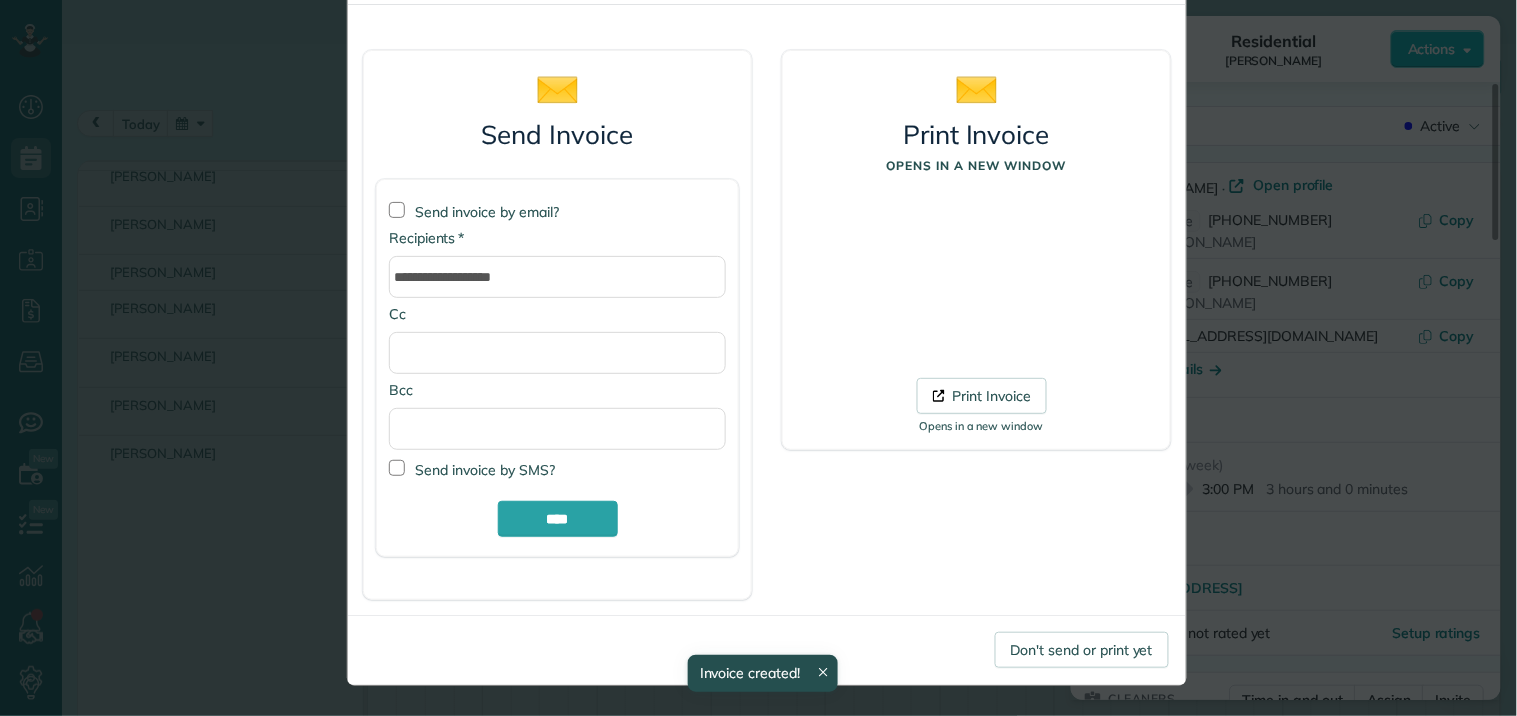 scroll, scrollTop: 94, scrollLeft: 0, axis: vertical 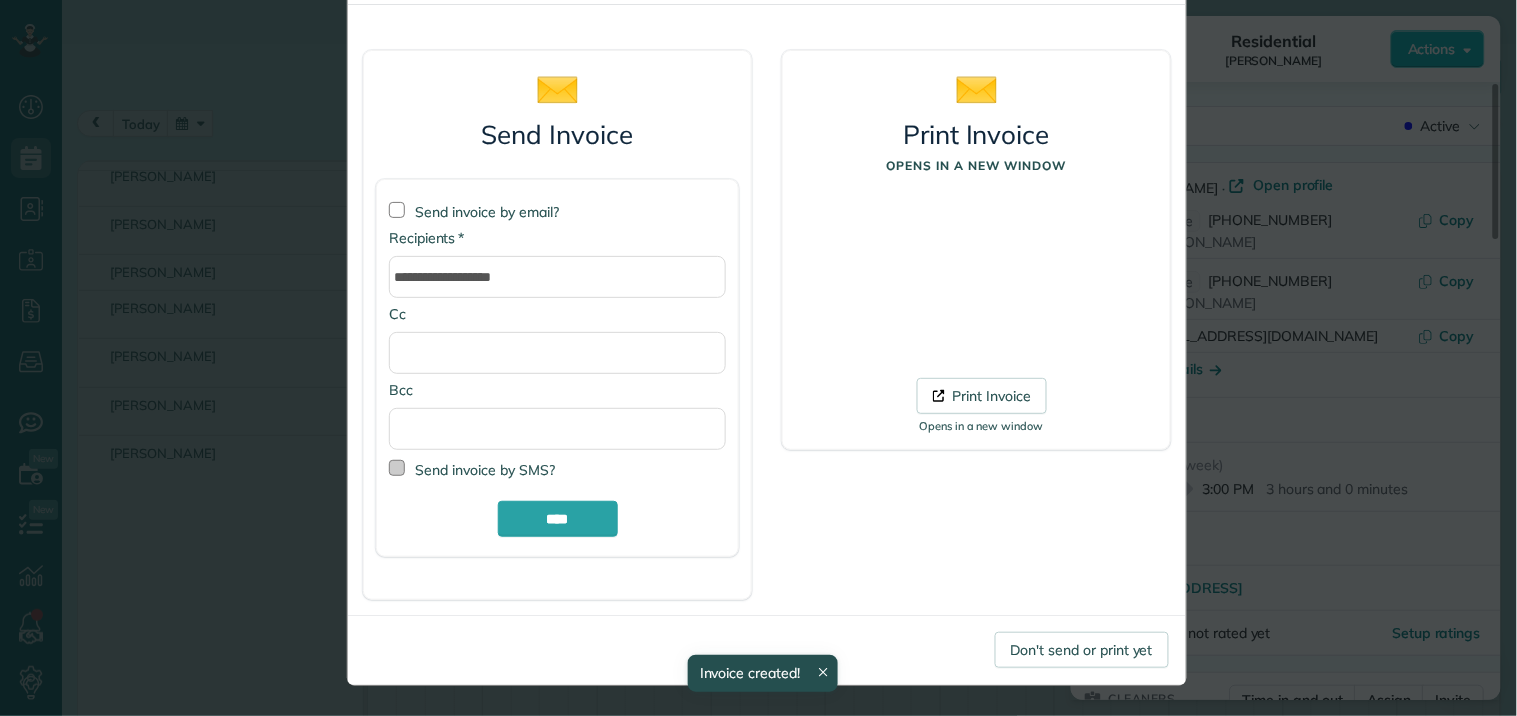 click at bounding box center (397, 468) 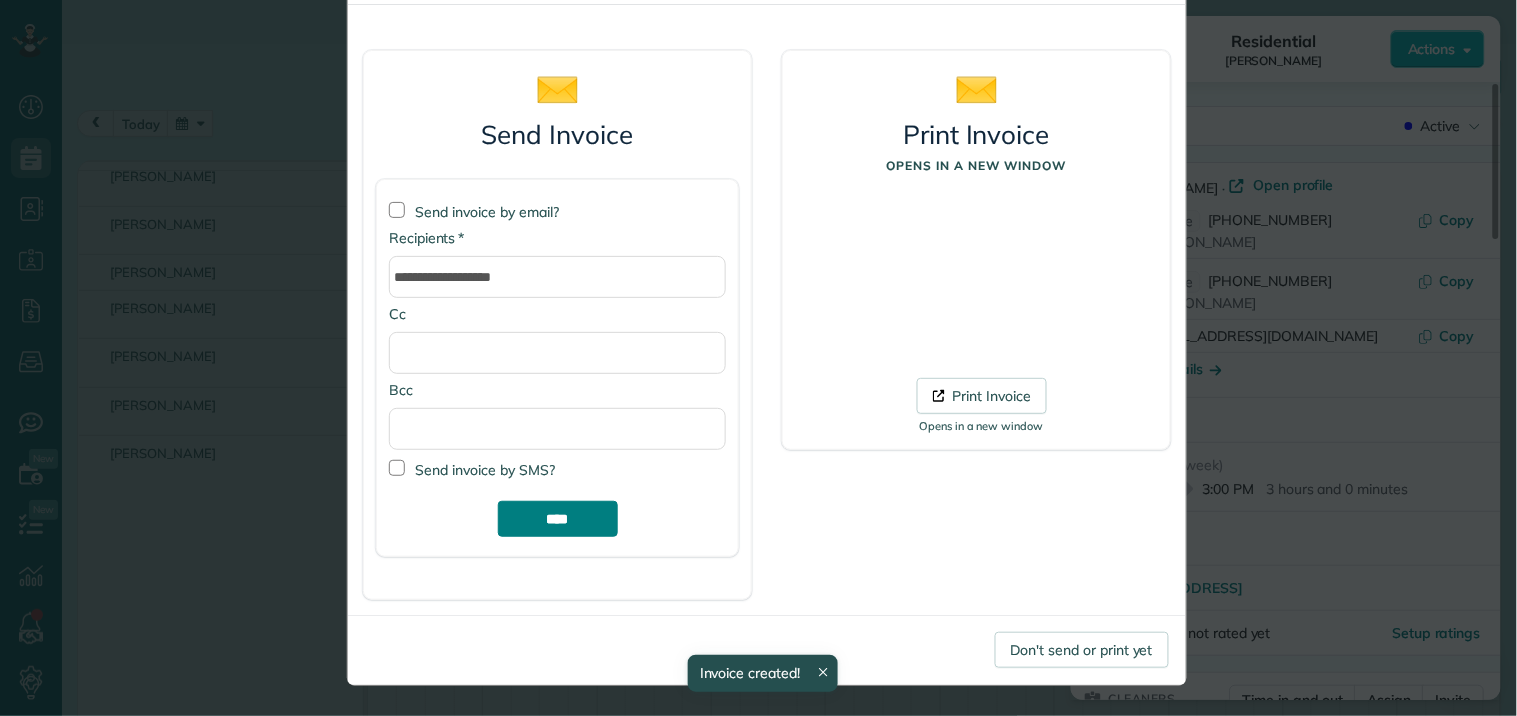 click on "****" at bounding box center [558, 519] 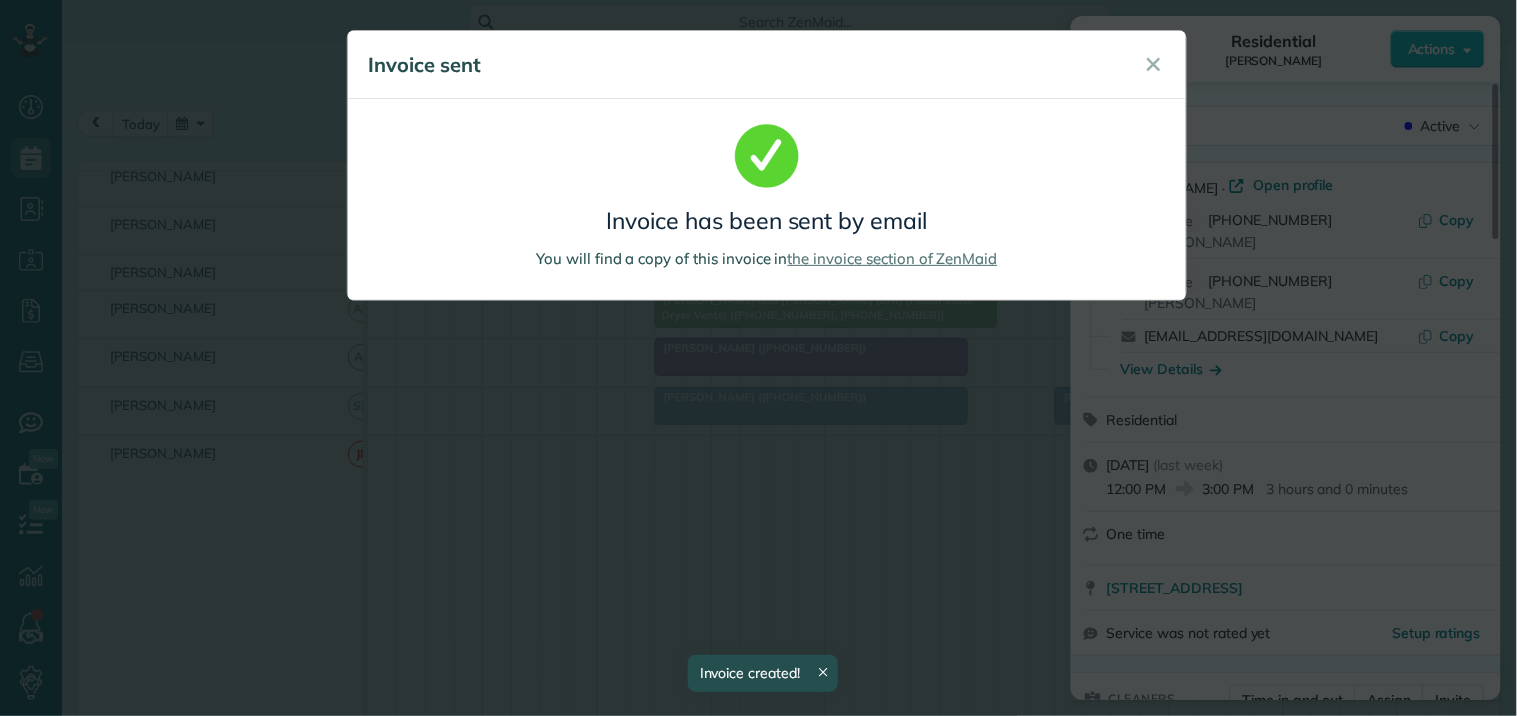 scroll, scrollTop: 0, scrollLeft: 0, axis: both 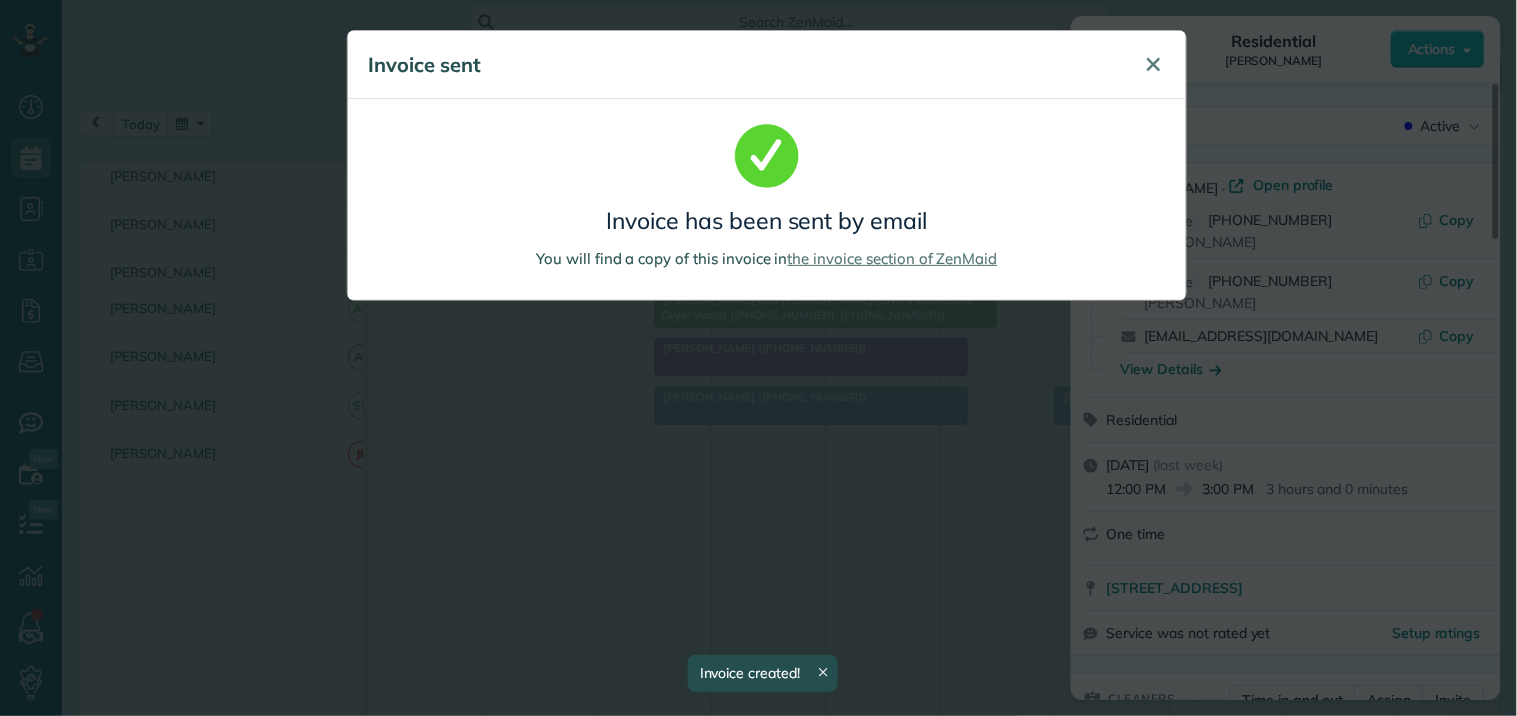 click on "✕" at bounding box center (1154, 65) 